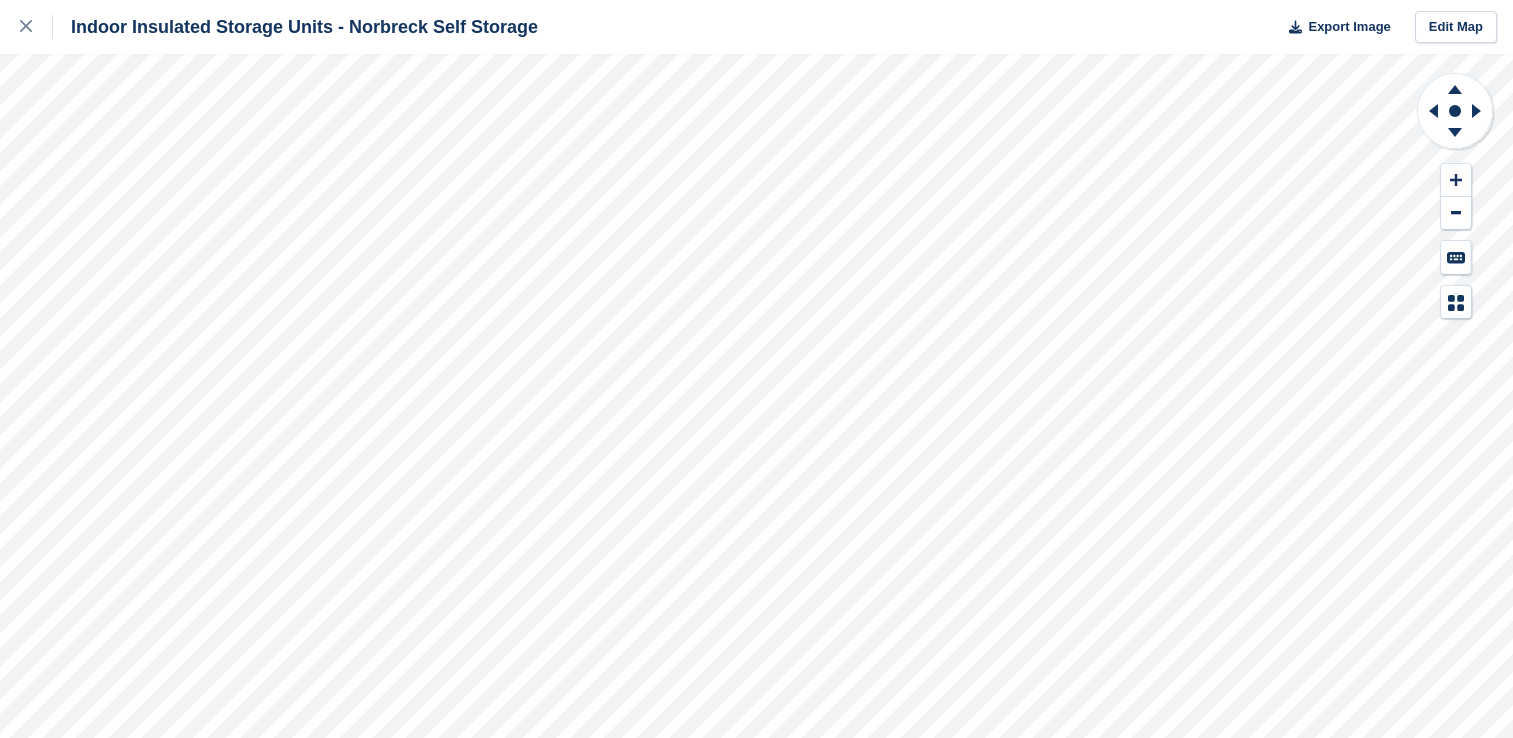 scroll, scrollTop: 0, scrollLeft: 0, axis: both 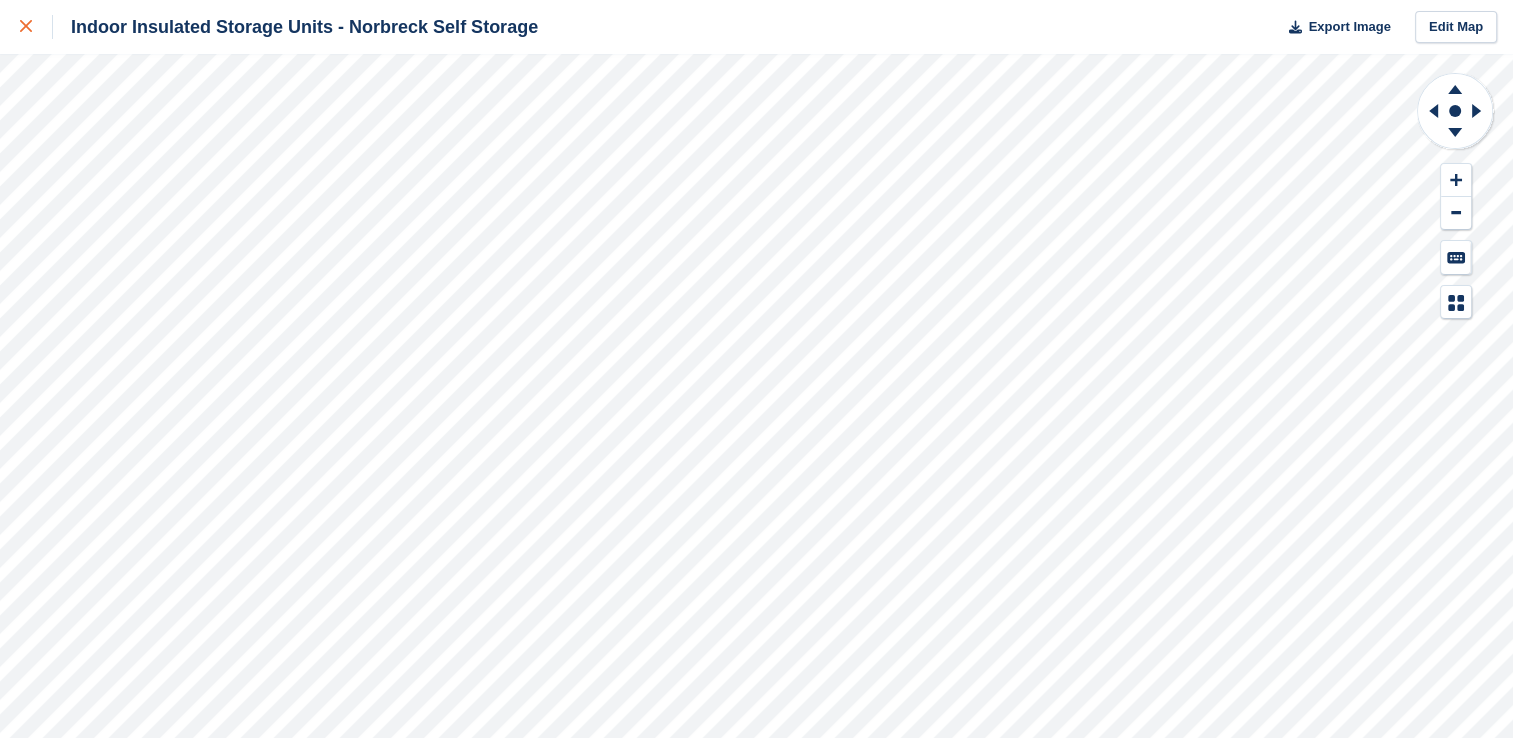 click 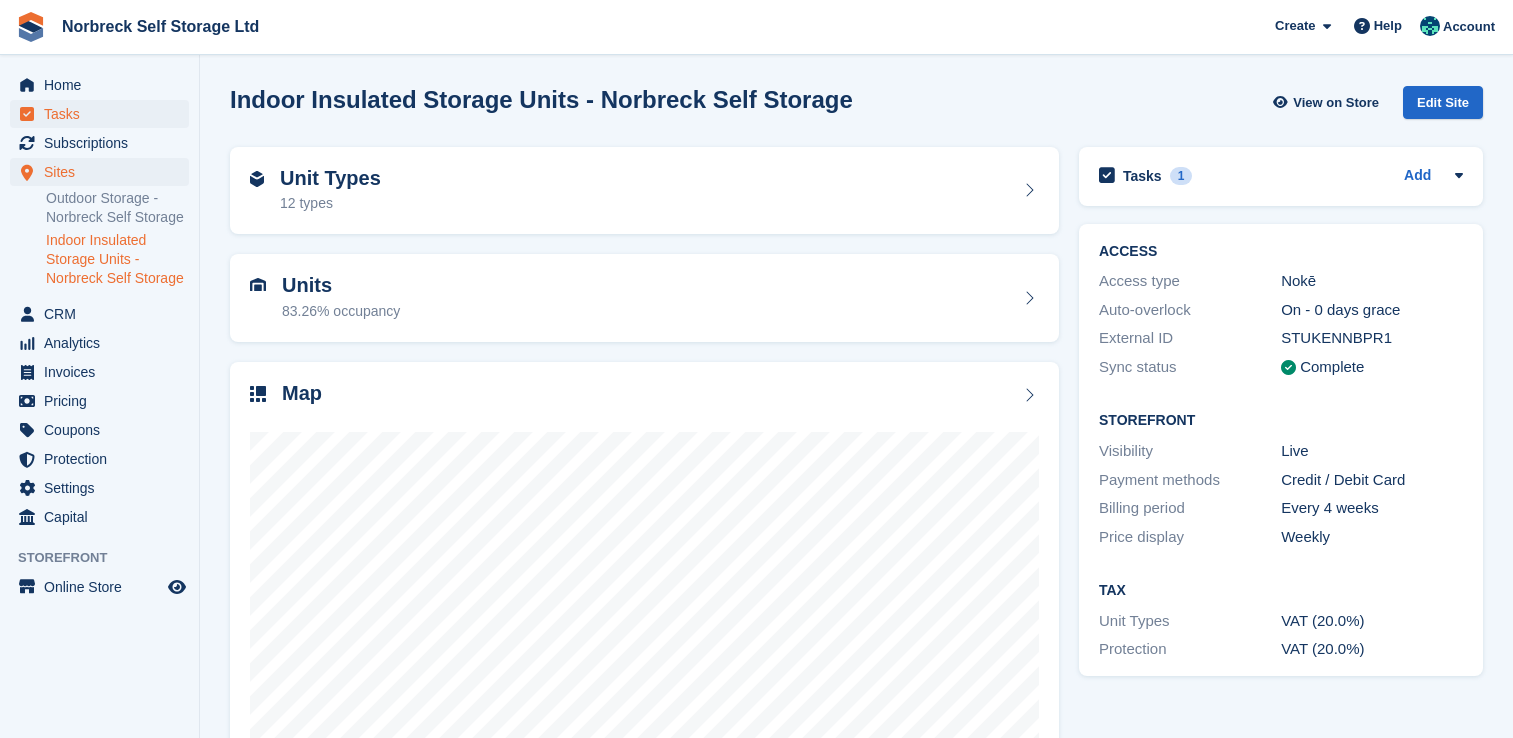 scroll, scrollTop: 0, scrollLeft: 0, axis: both 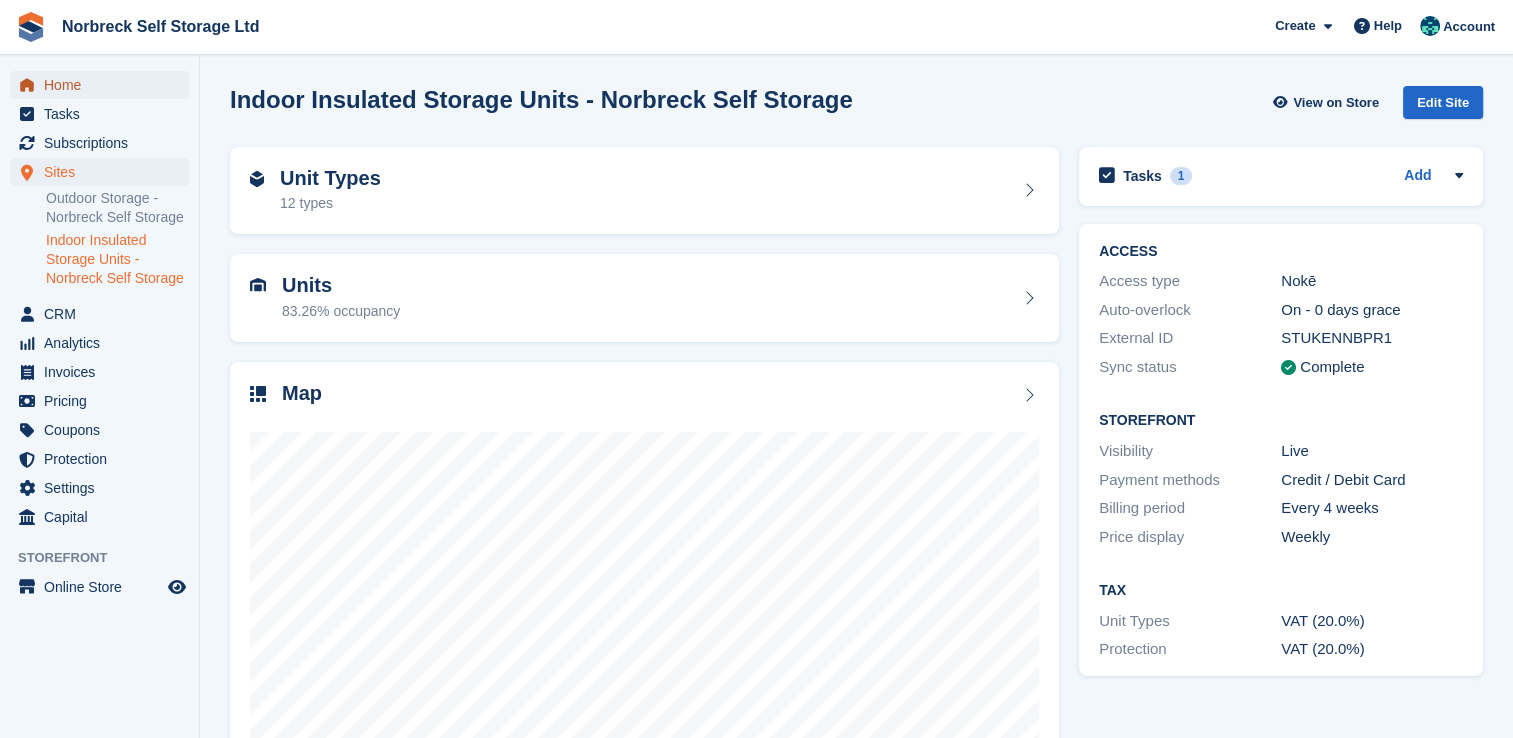 click on "Home" at bounding box center [104, 85] 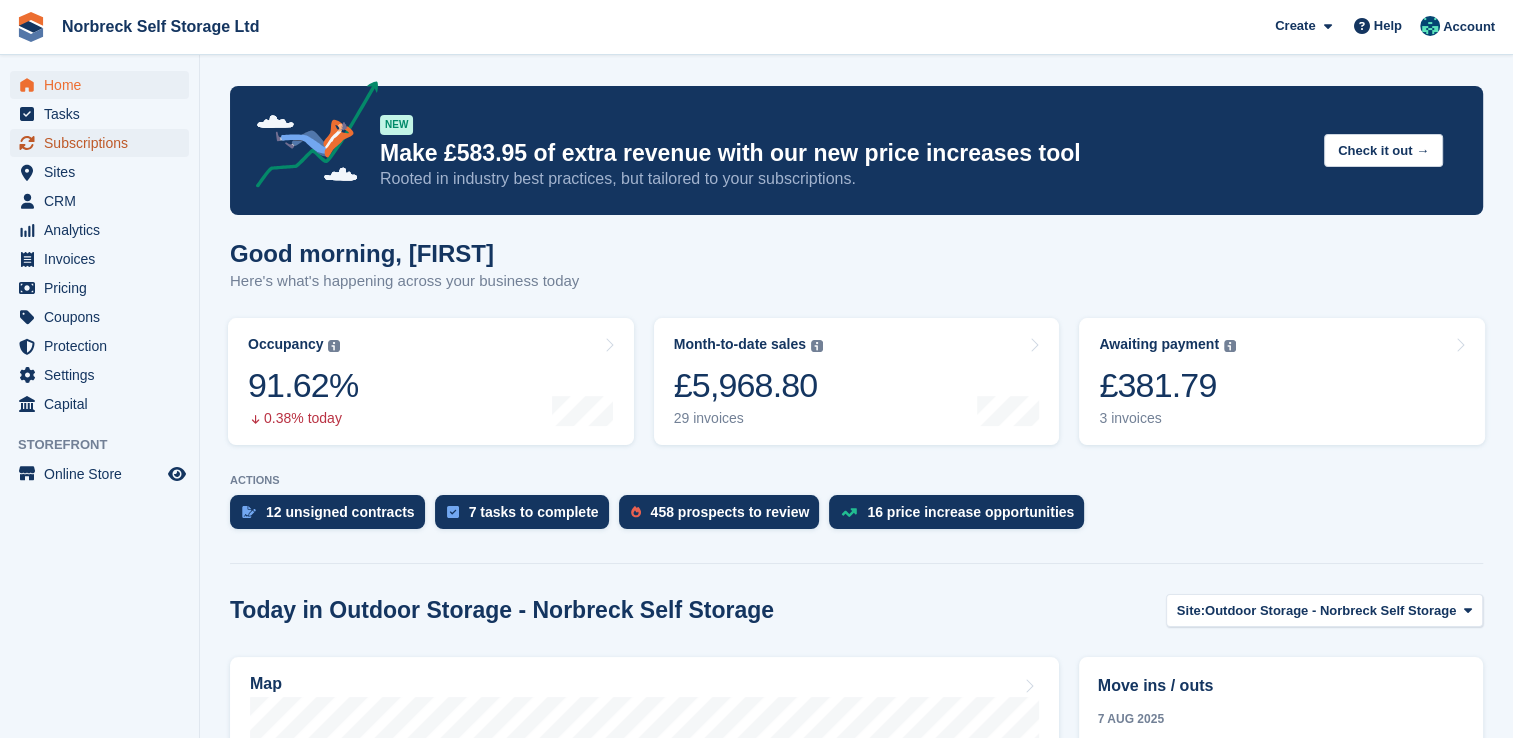 click on "Subscriptions" at bounding box center [104, 143] 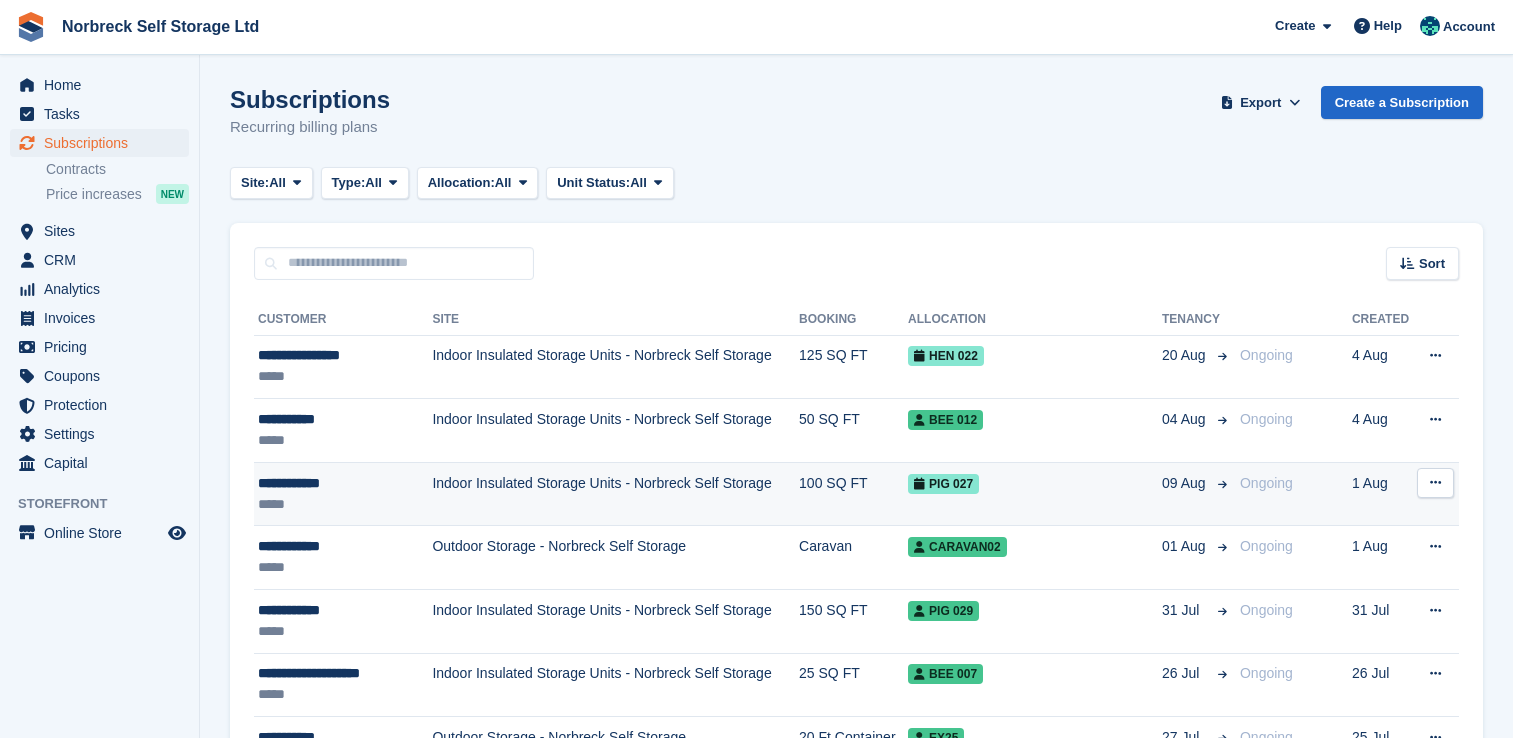 scroll, scrollTop: 0, scrollLeft: 0, axis: both 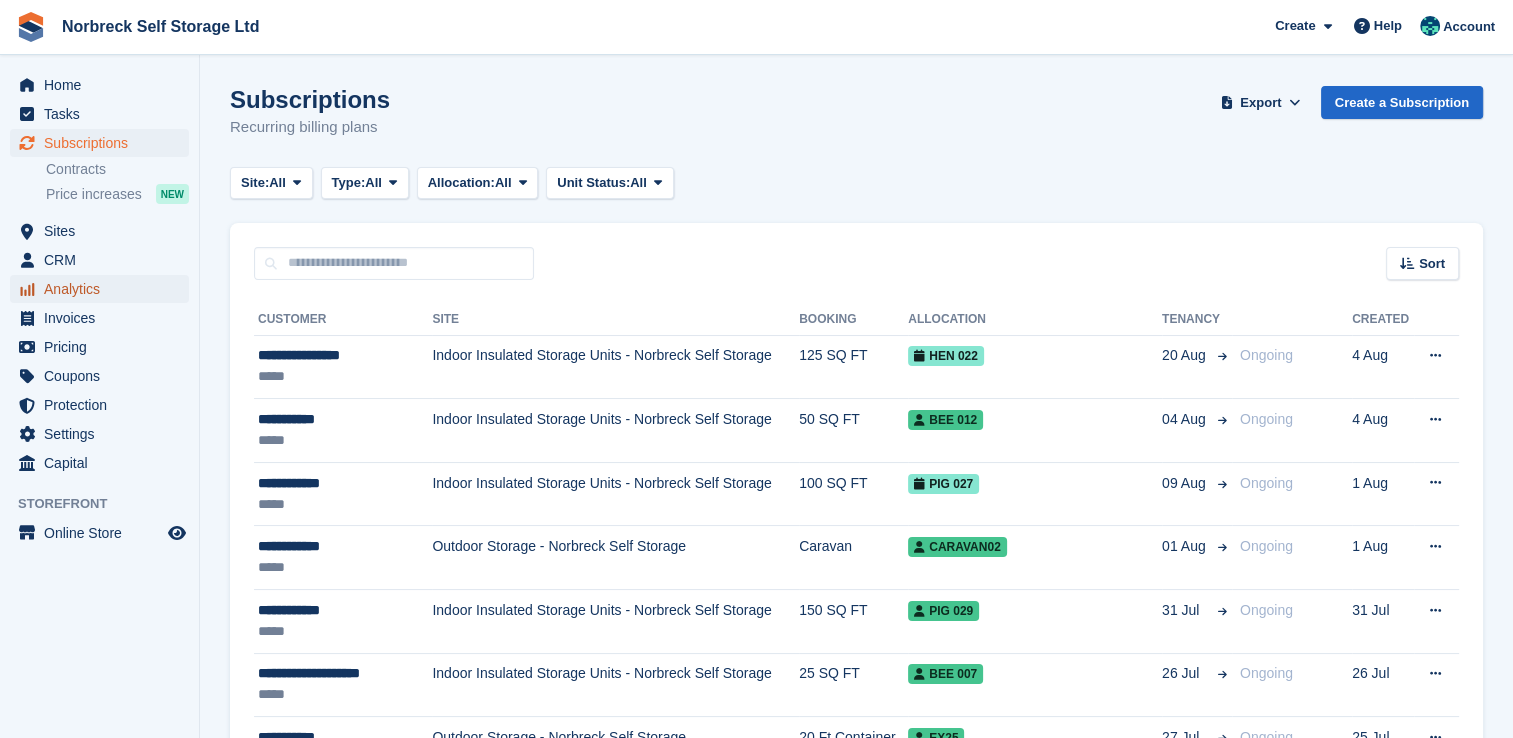 click on "Analytics" at bounding box center (104, 289) 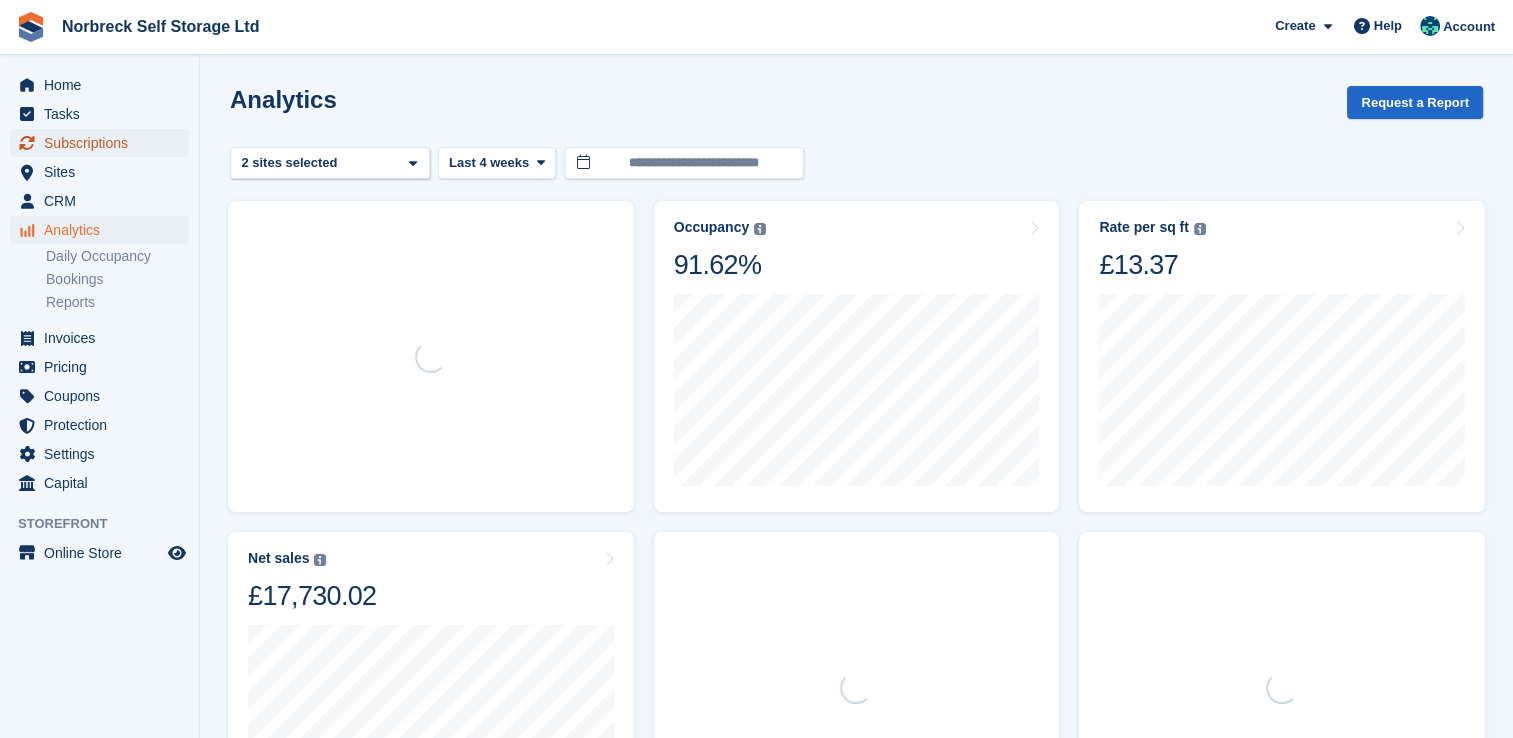 click on "Subscriptions" at bounding box center [104, 143] 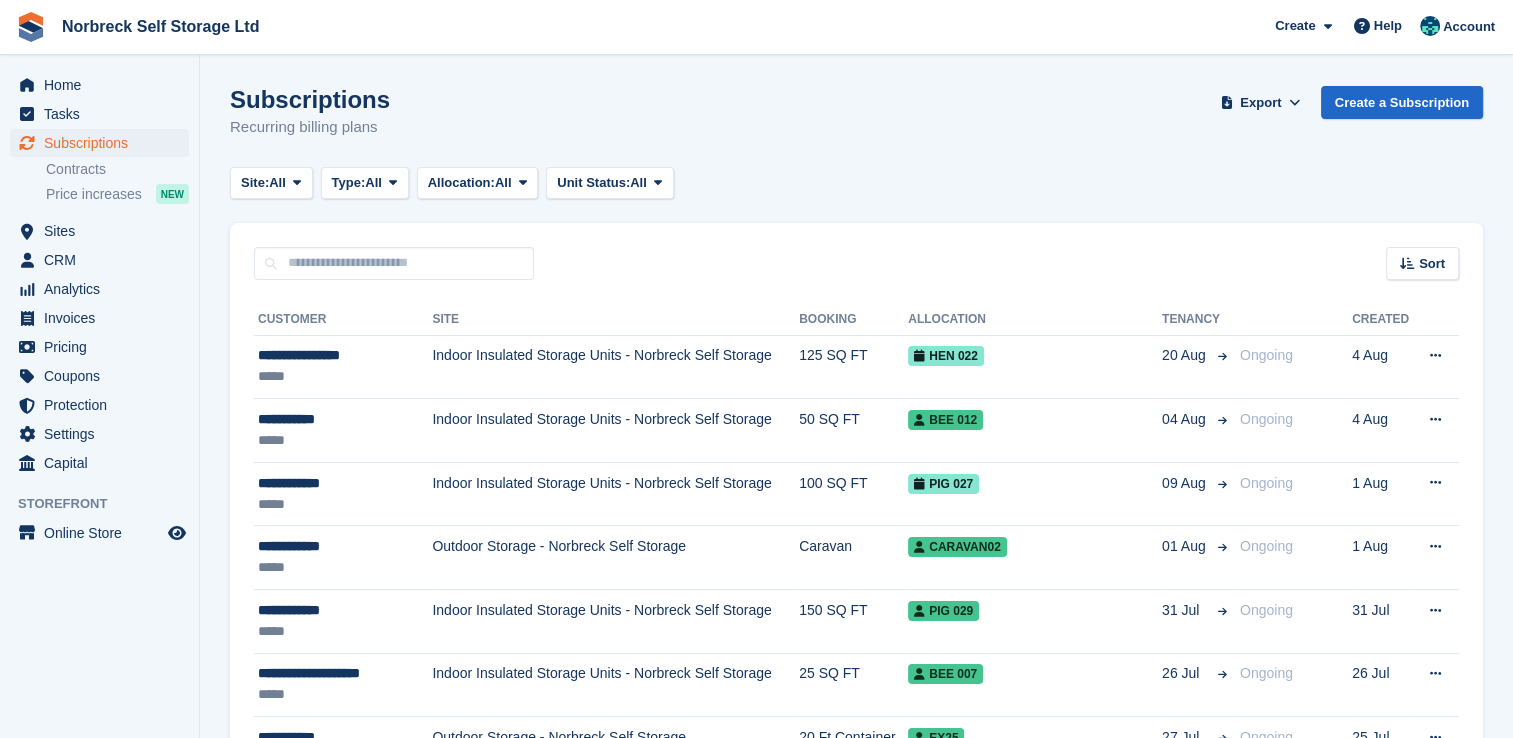 click on "Subscriptions
Recurring billing plans
Export
Export Subscriptions
Export a CSV of all Subscriptions which match the current filters.
Please allow time for large exports.
Start Export
Create a Subscription" at bounding box center [856, 124] 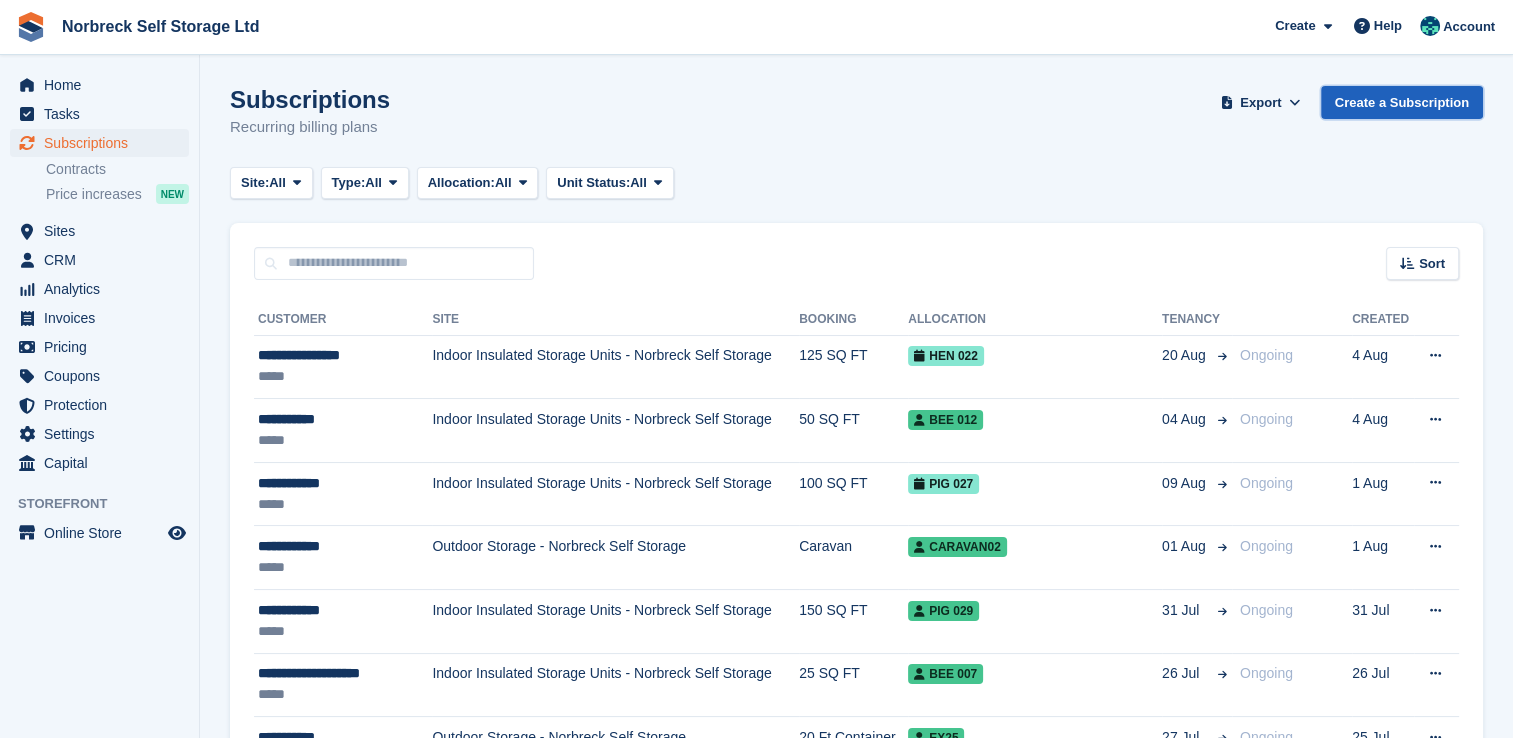 click on "Create a Subscription" at bounding box center [1402, 102] 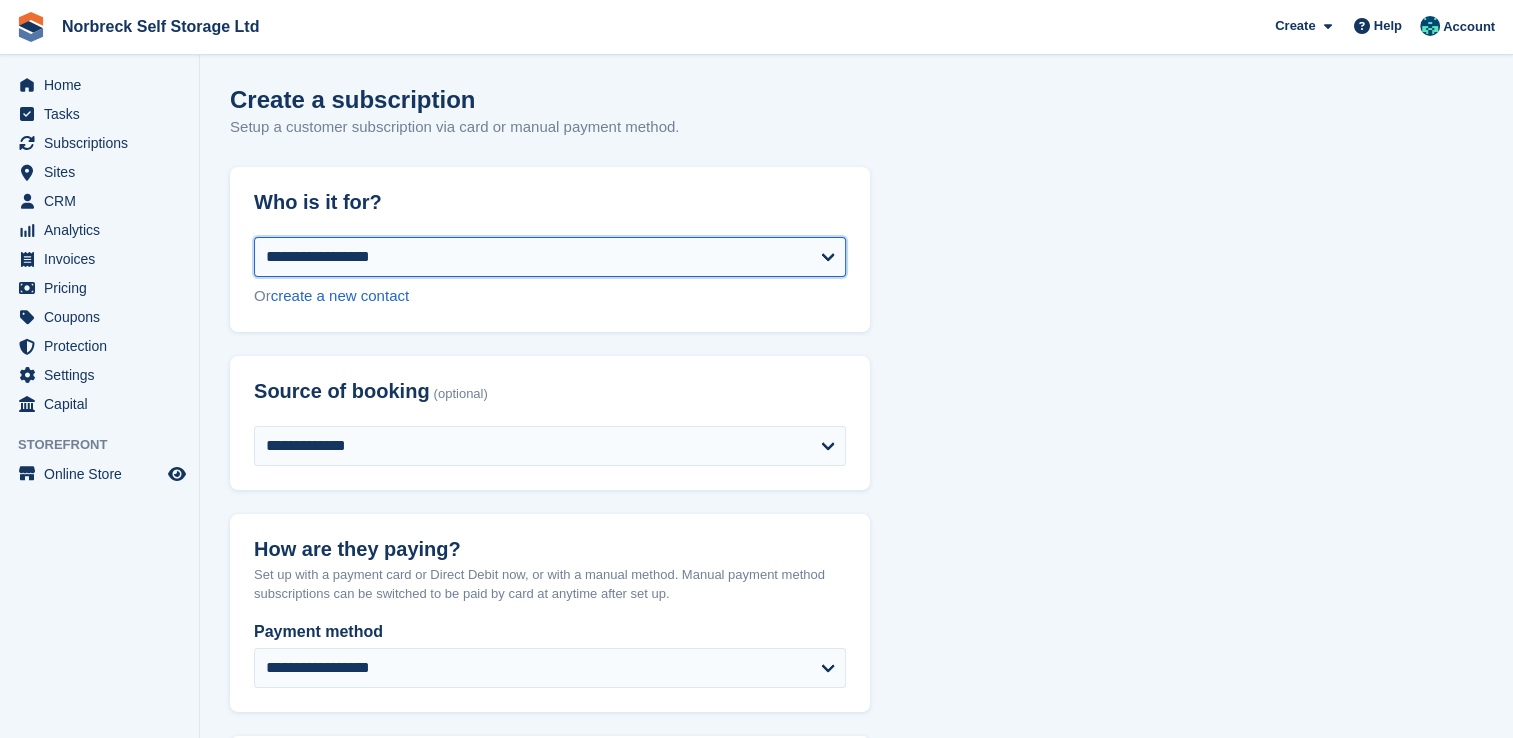 click on "**********" at bounding box center (550, 257) 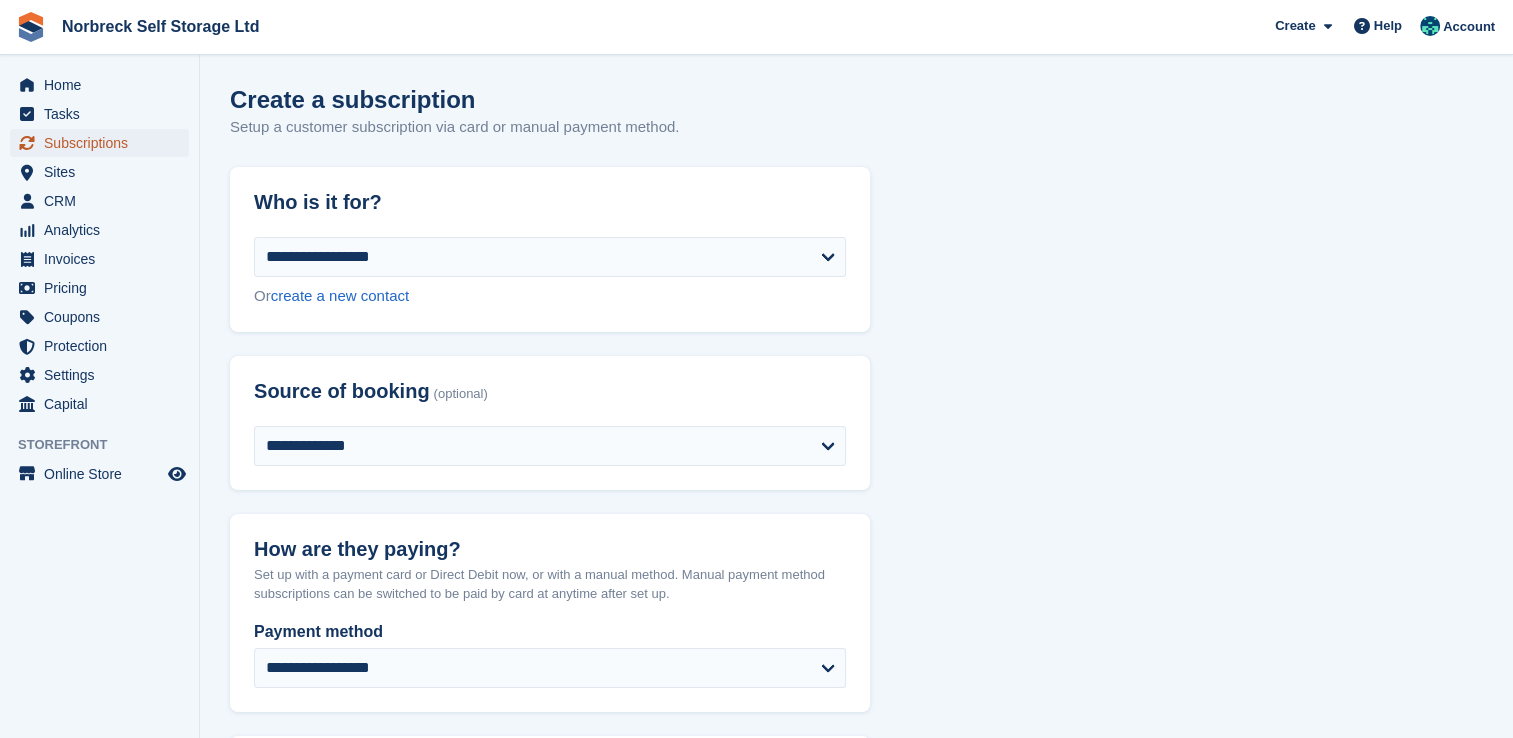 click on "Subscriptions" at bounding box center (104, 143) 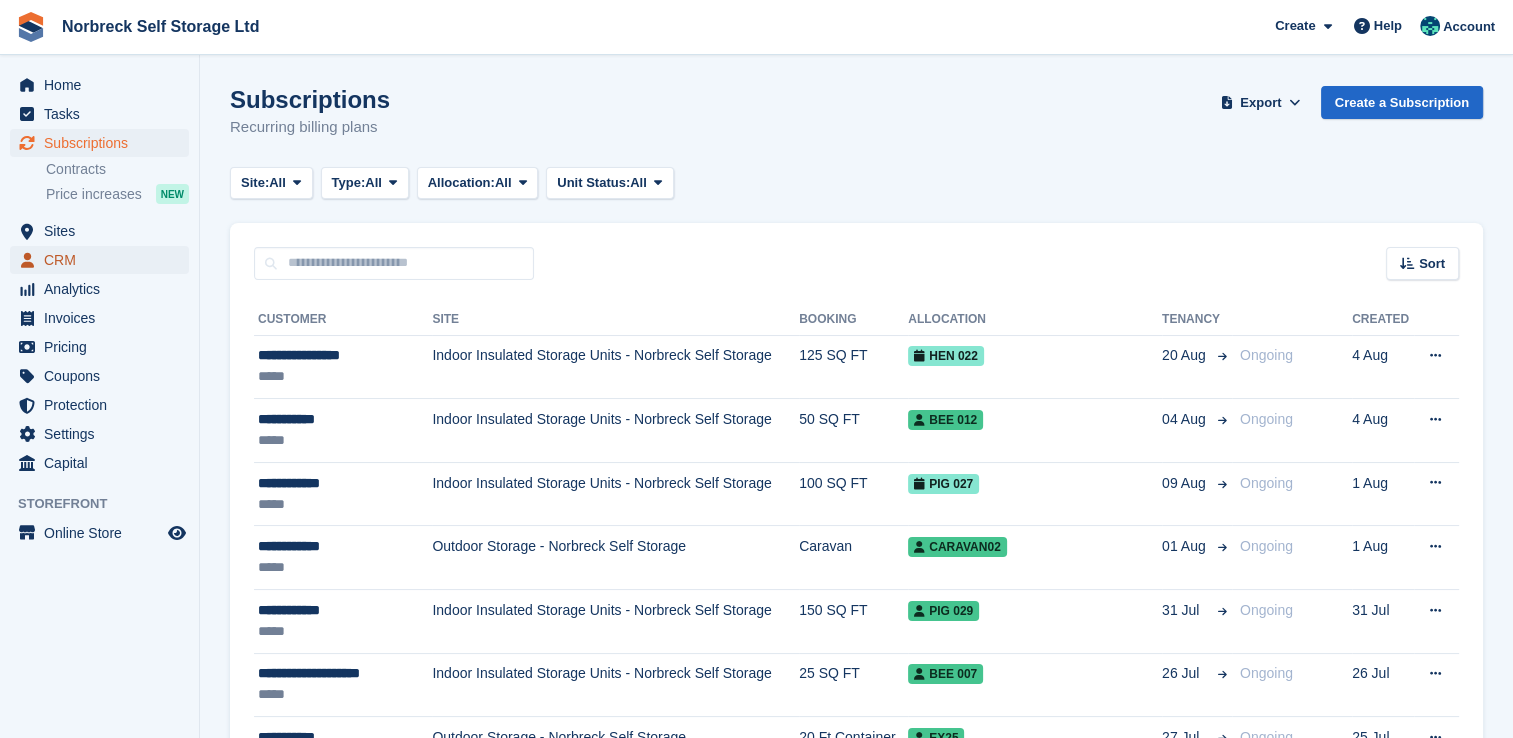 click on "CRM" at bounding box center [104, 260] 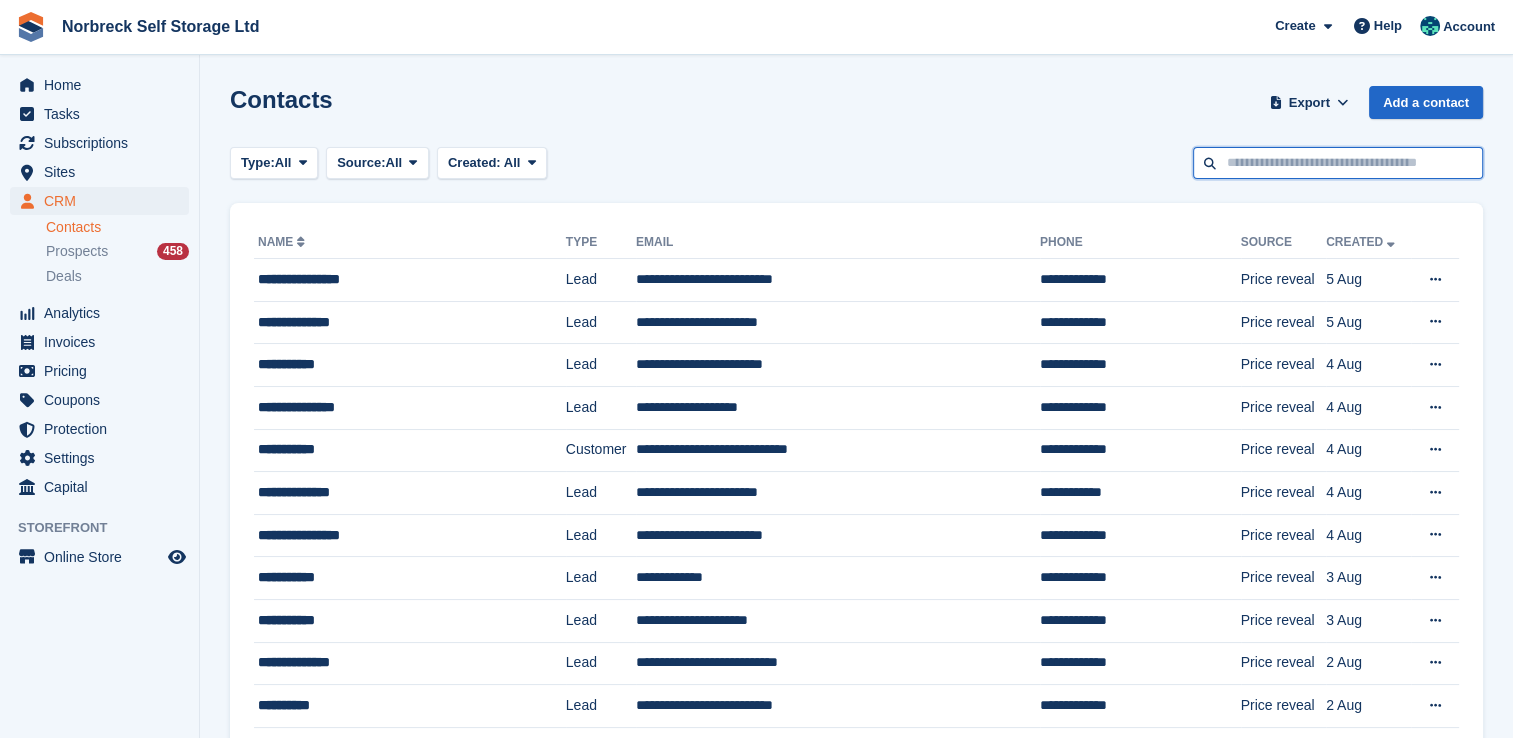 click at bounding box center [1338, 163] 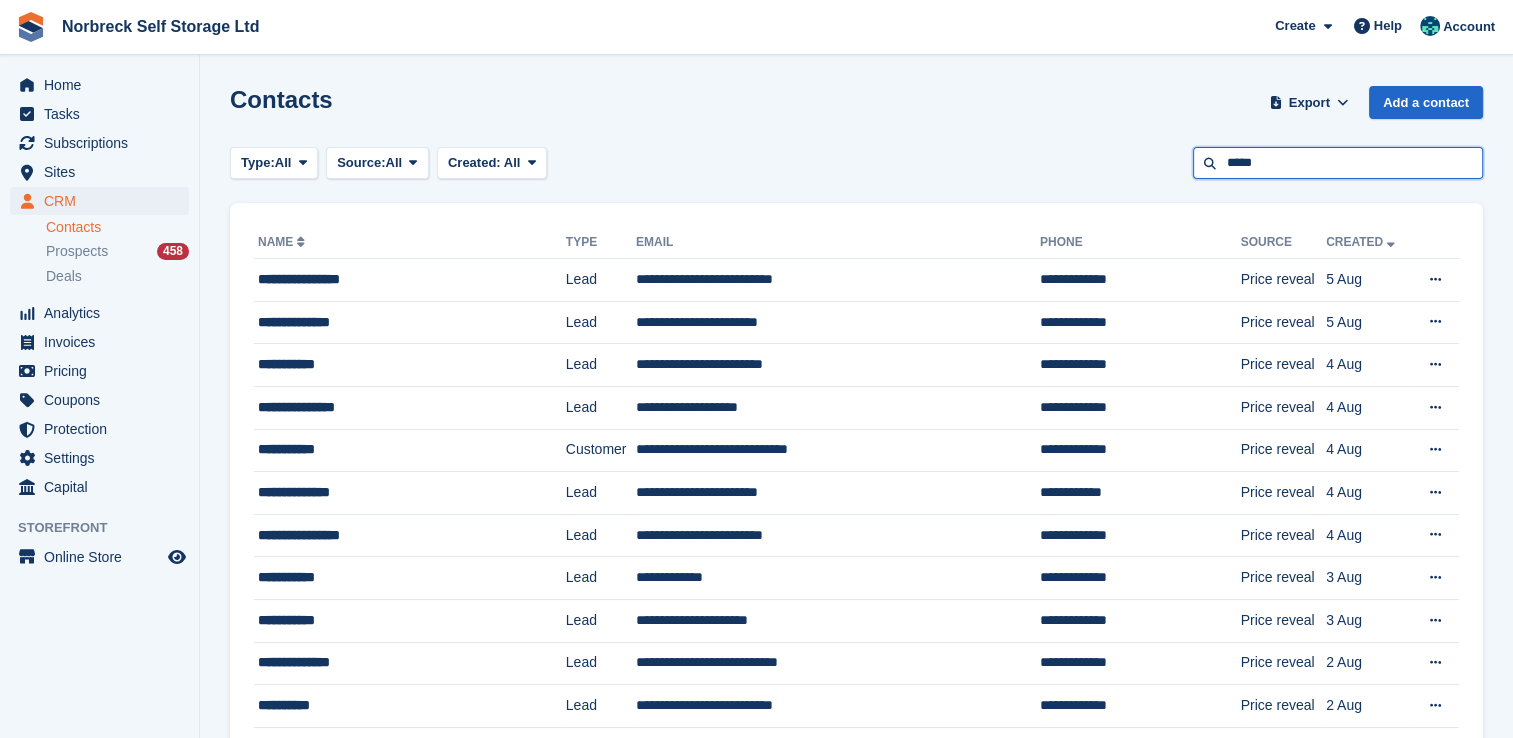 type on "*****" 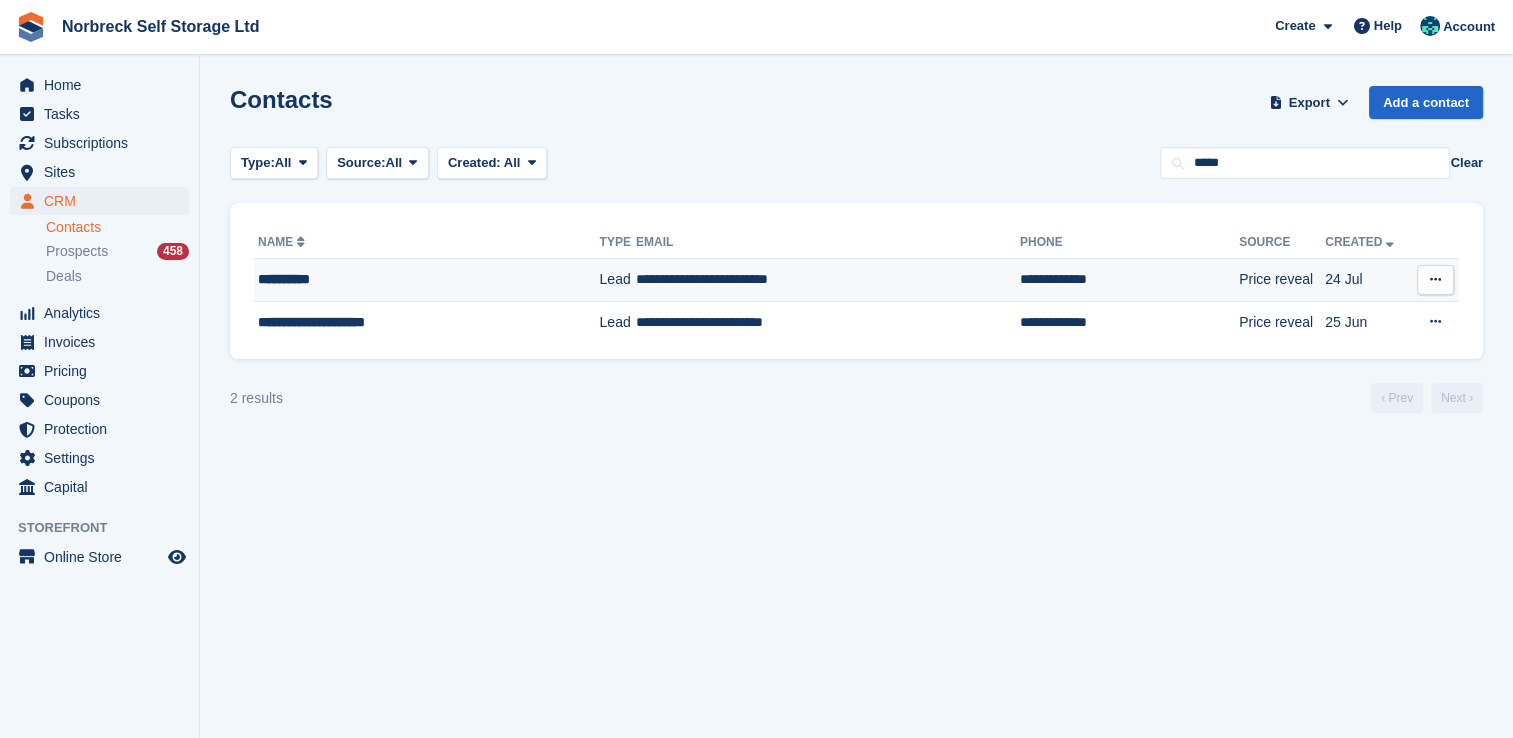 drag, startPoint x: 795, startPoint y: 282, endPoint x: 828, endPoint y: 274, distance: 33.955853 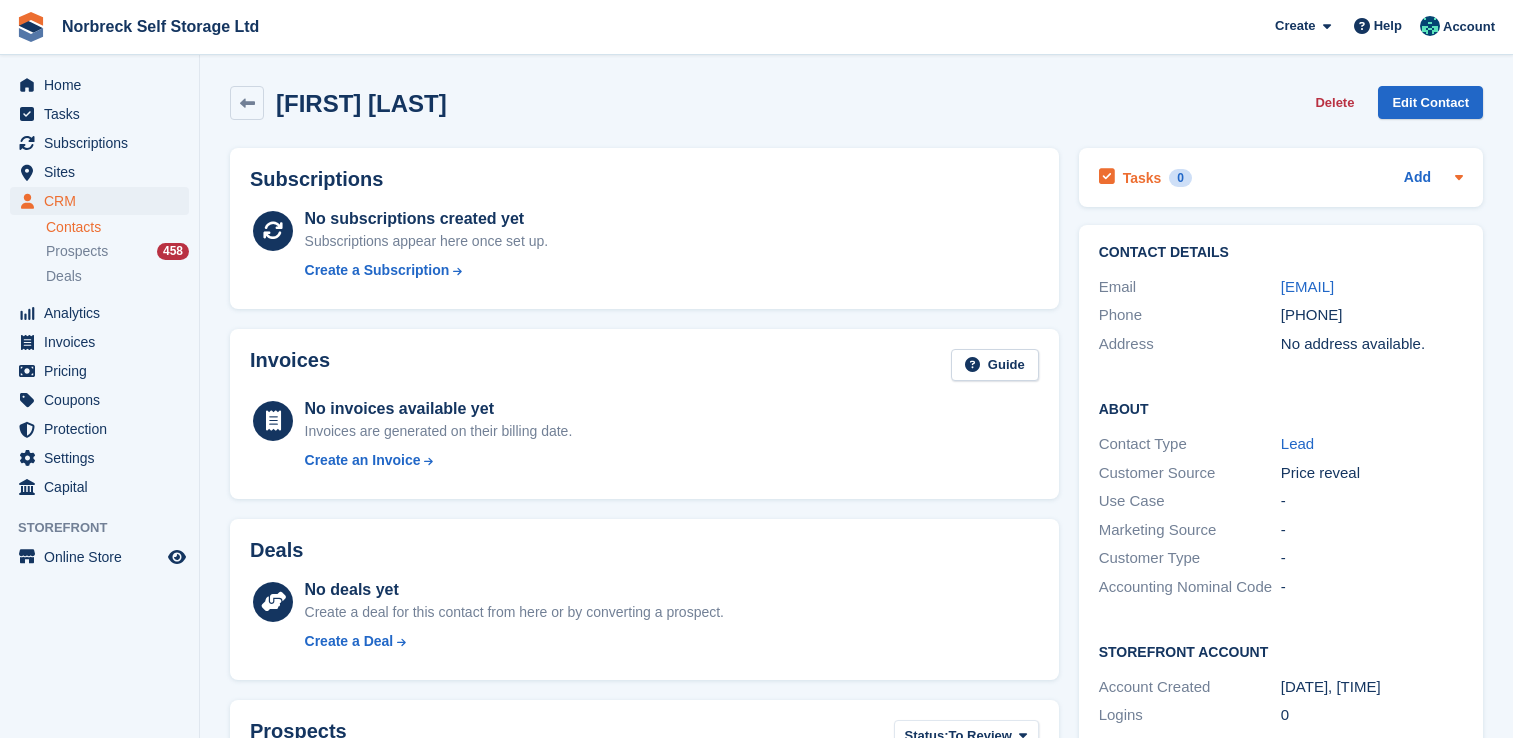 scroll, scrollTop: 0, scrollLeft: 0, axis: both 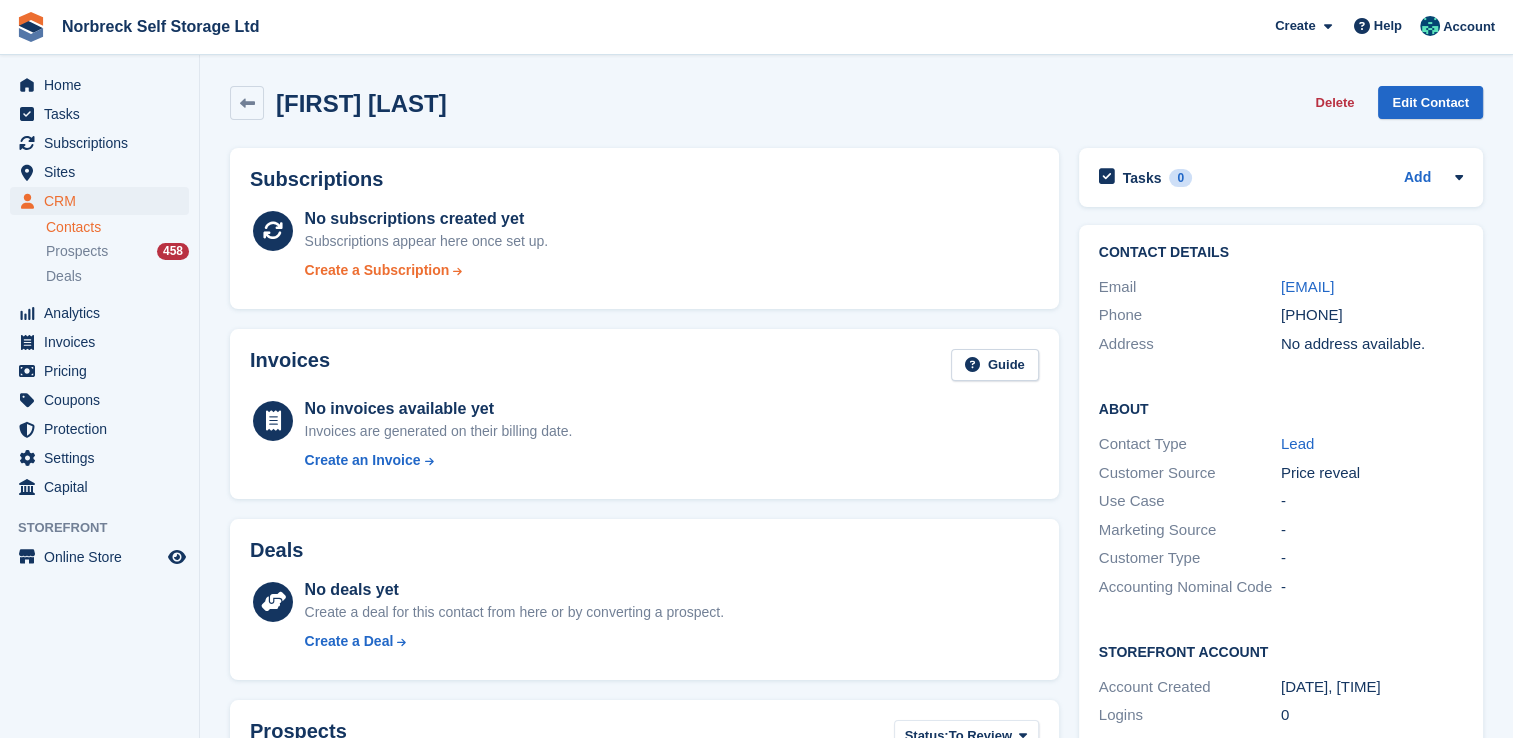 drag, startPoint x: 363, startPoint y: 267, endPoint x: 386, endPoint y: 262, distance: 23.537205 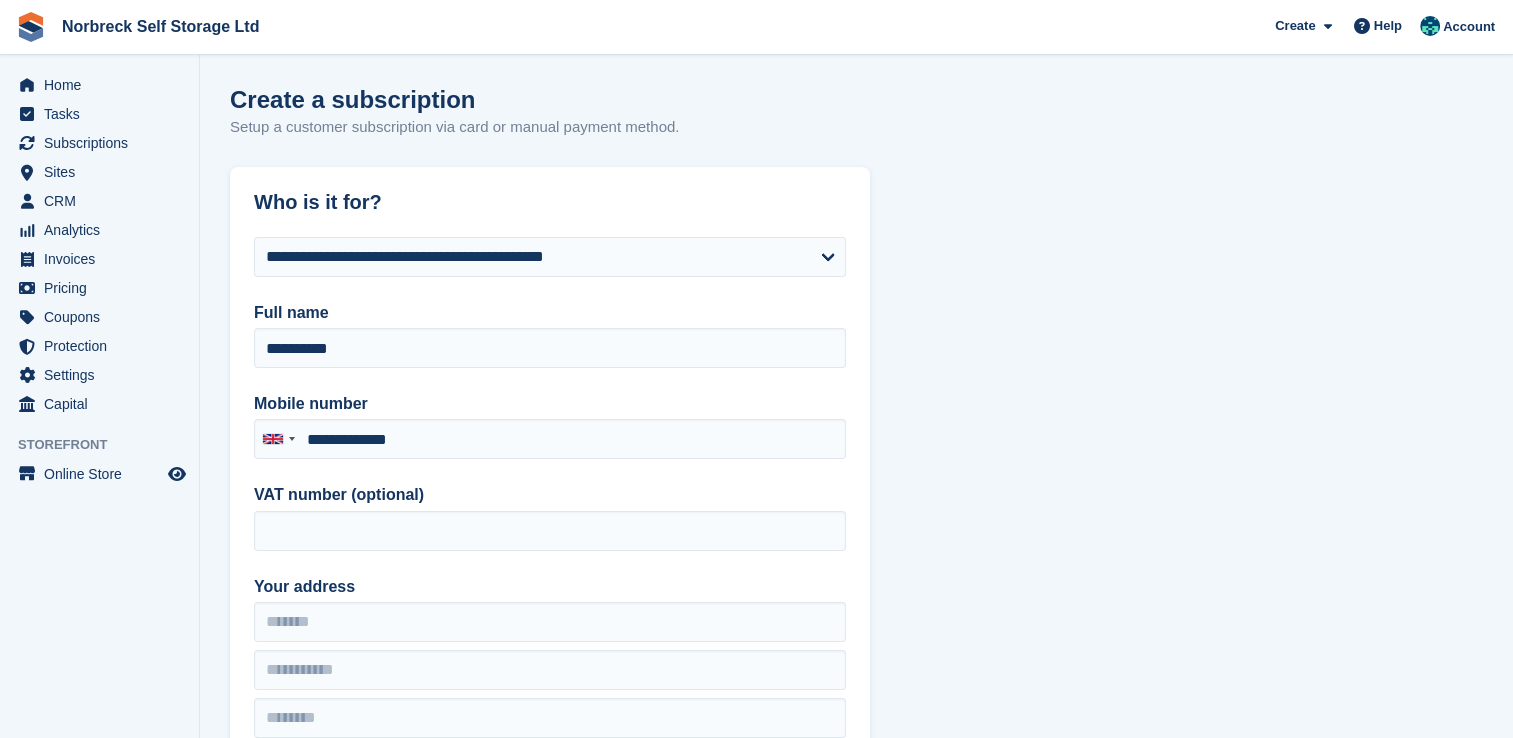 type on "**********" 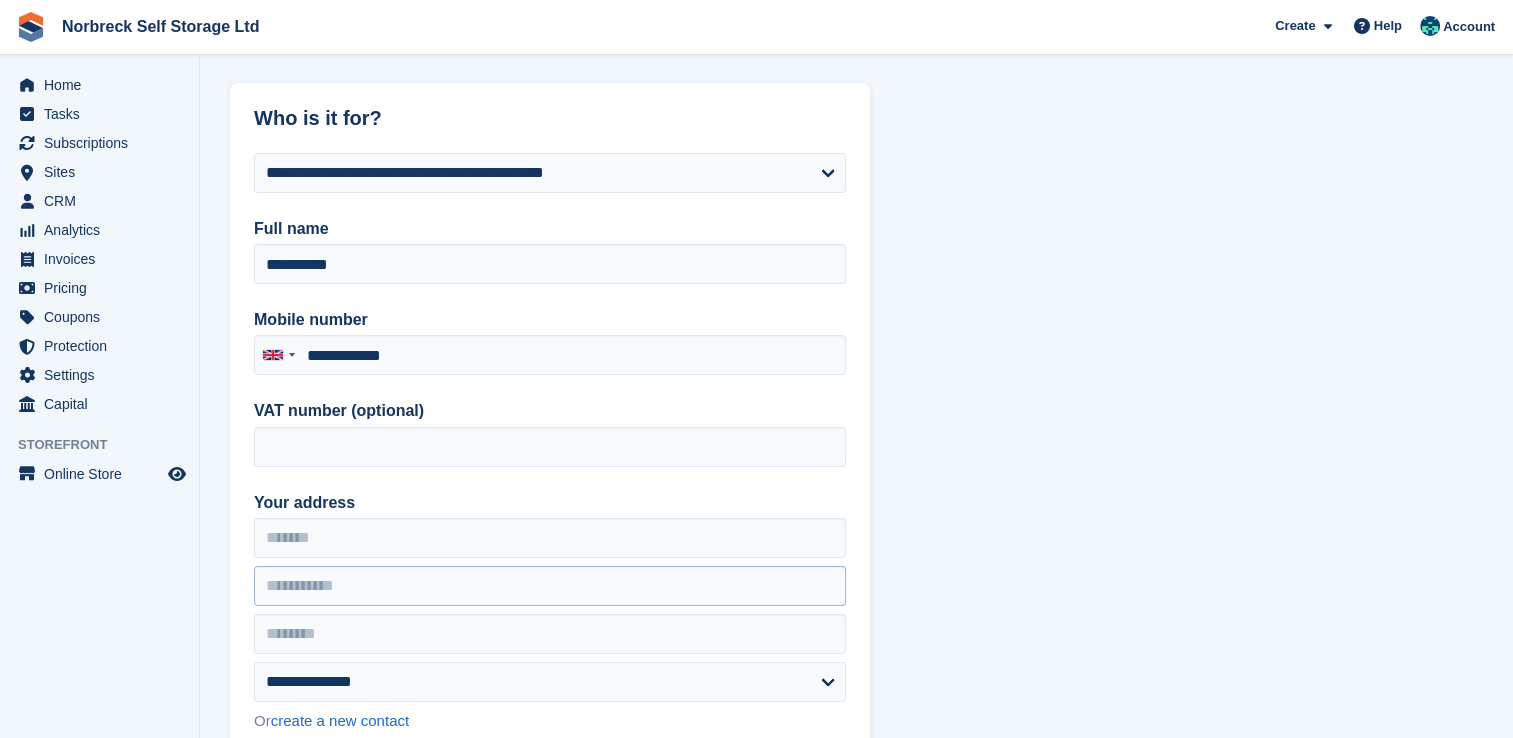 scroll, scrollTop: 200, scrollLeft: 0, axis: vertical 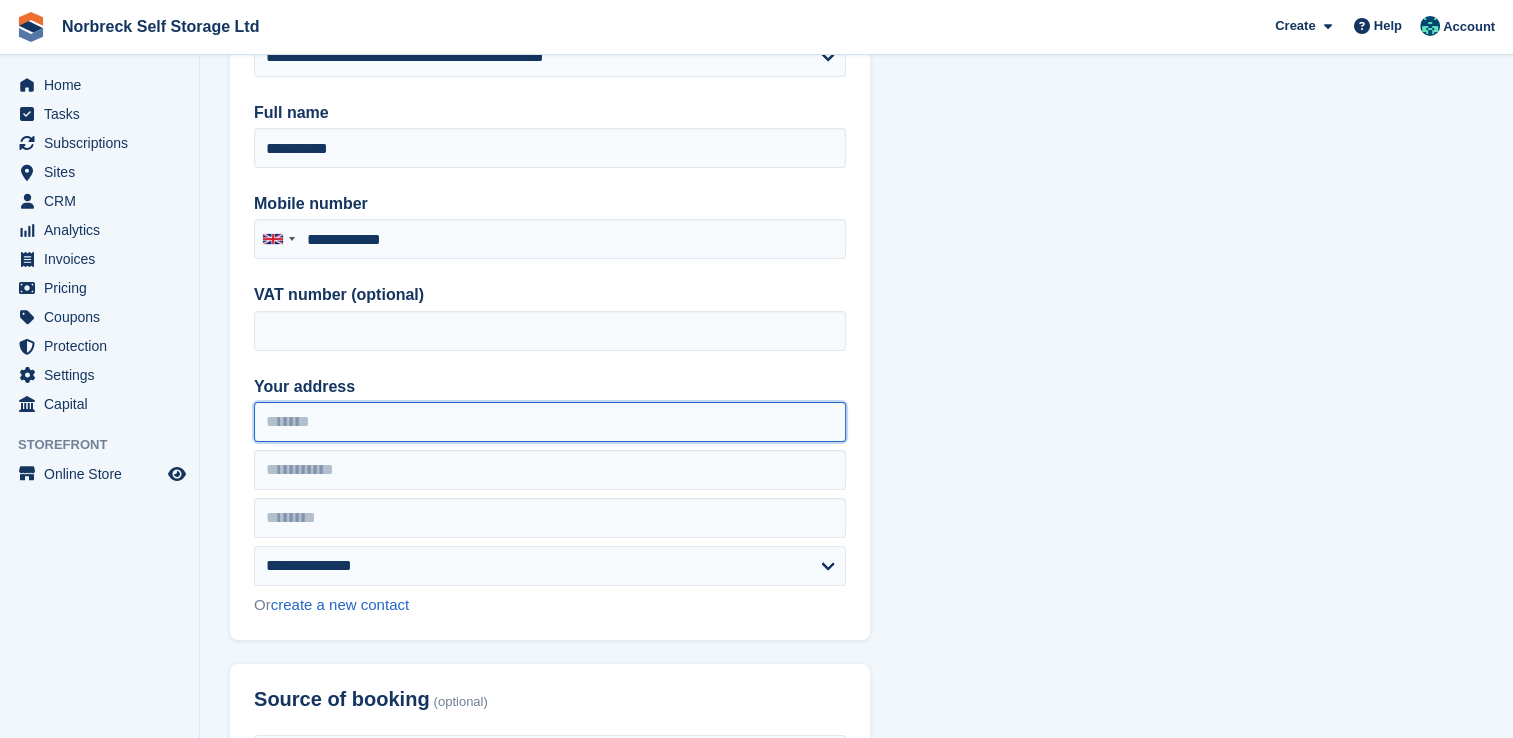 click on "Your address" at bounding box center [550, 422] 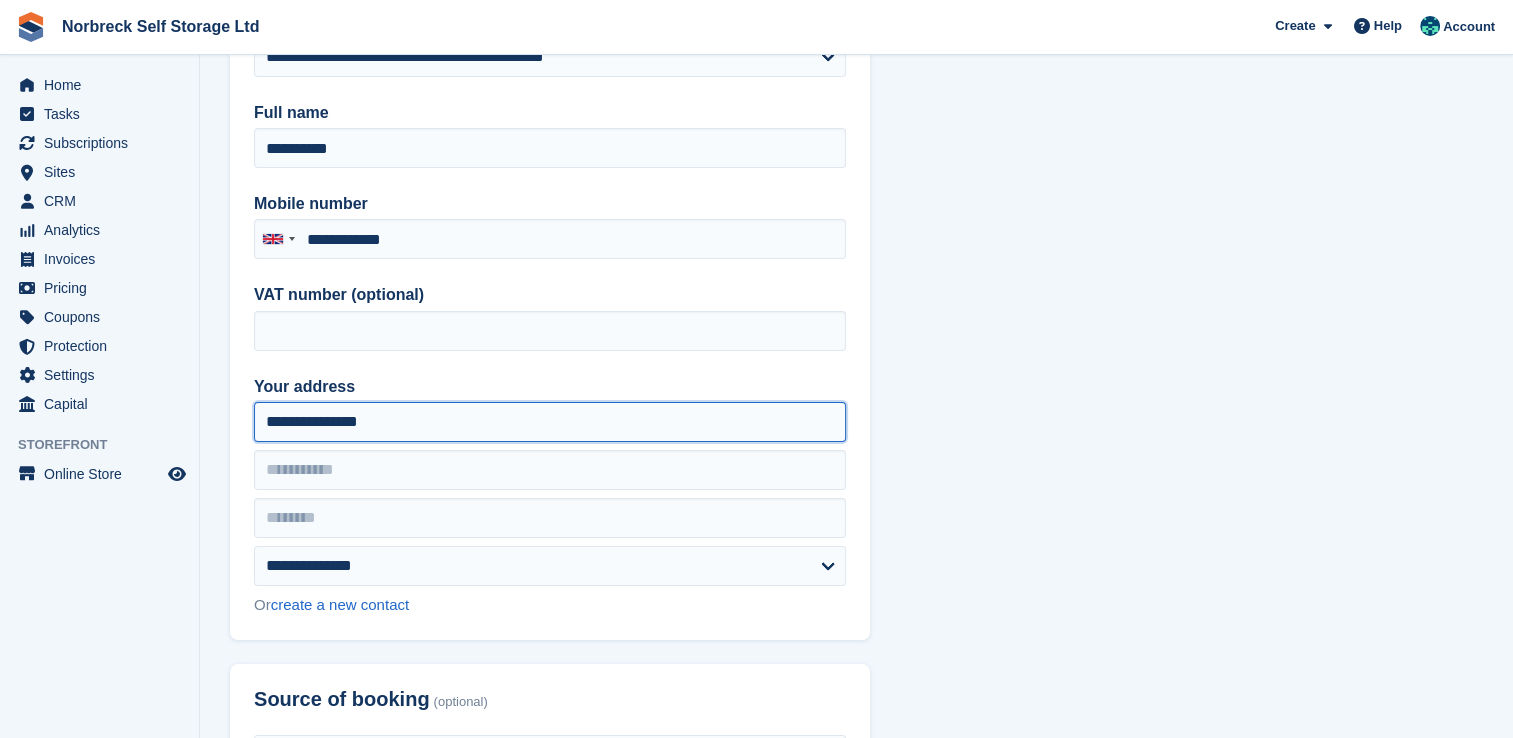 type on "**********" 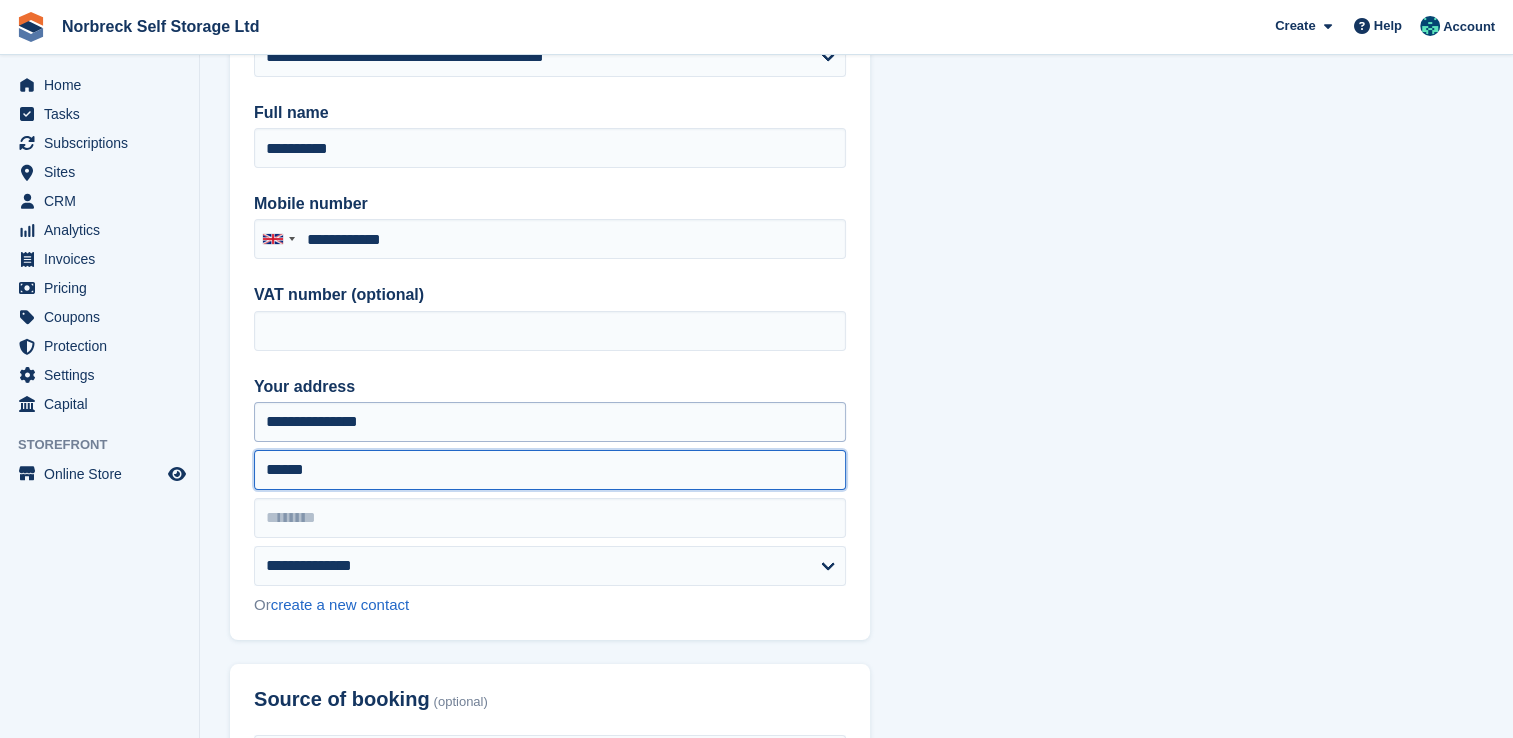 type on "******" 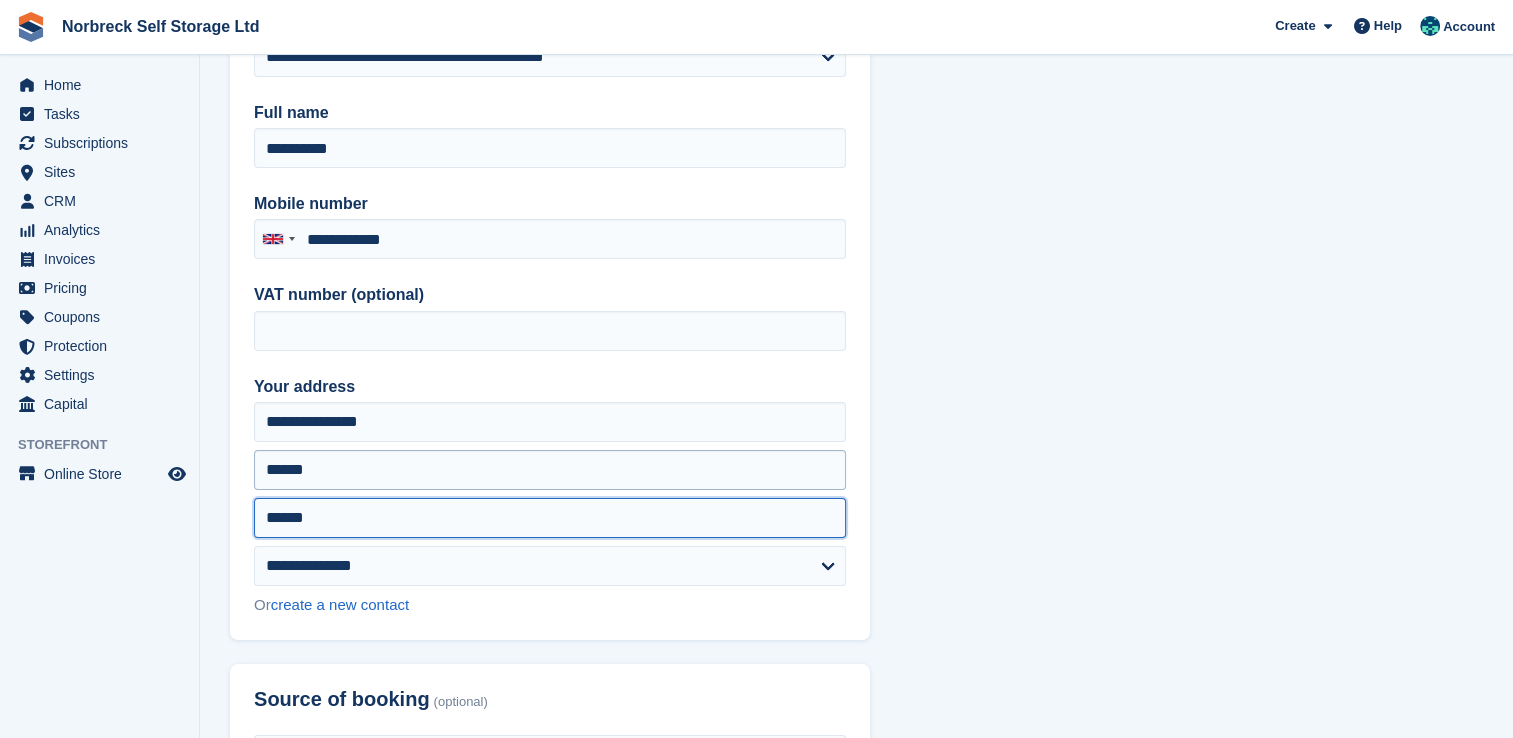 type on "******" 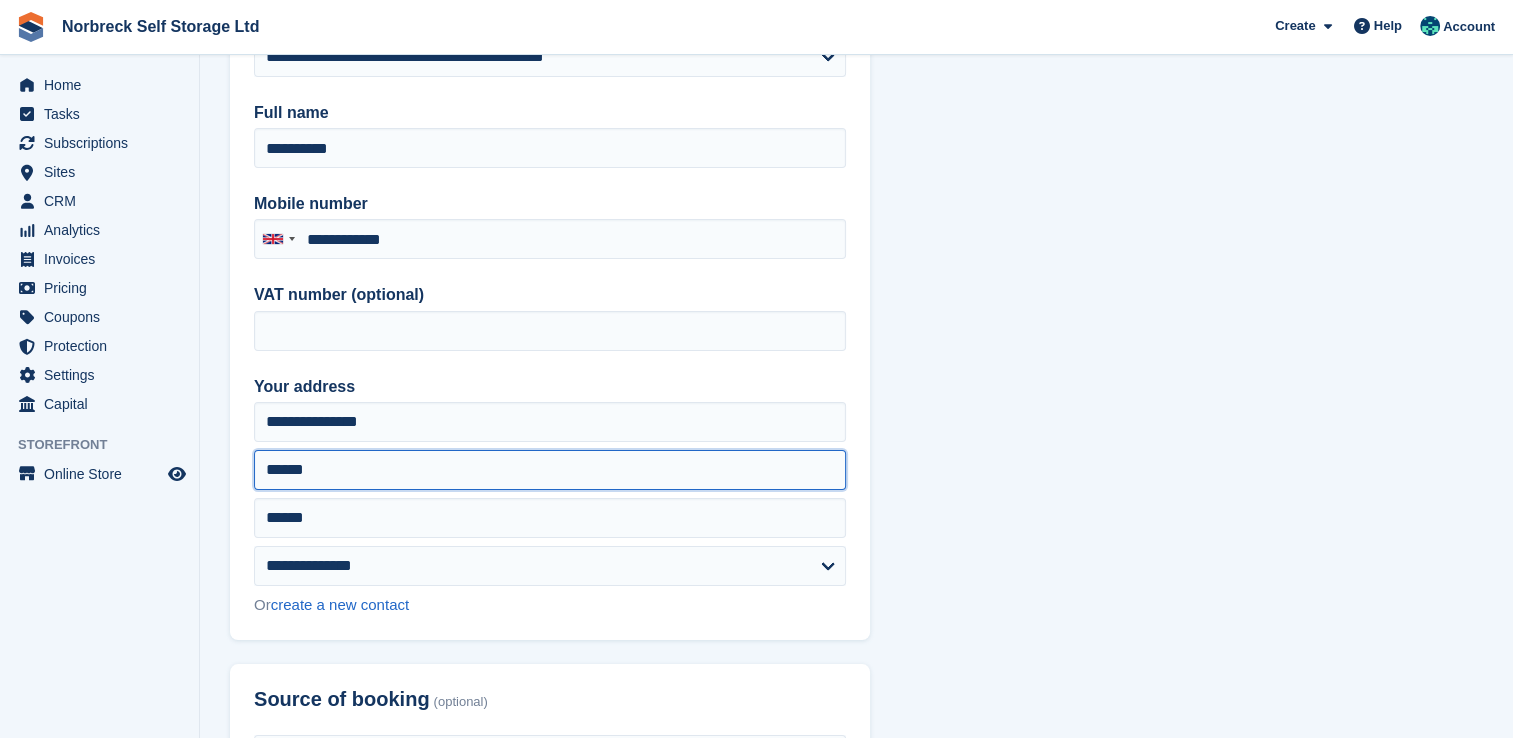 click on "******" at bounding box center [550, 470] 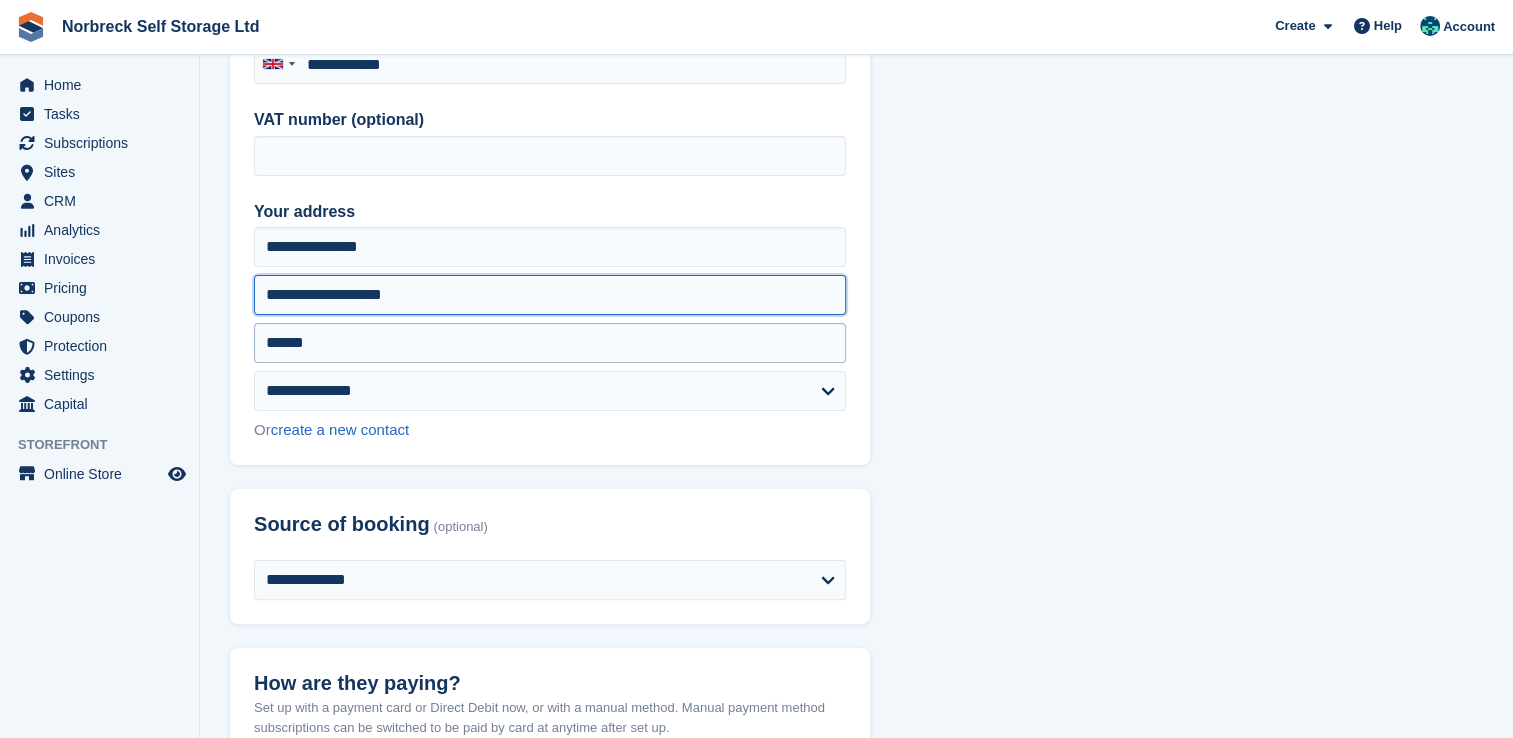 scroll, scrollTop: 400, scrollLeft: 0, axis: vertical 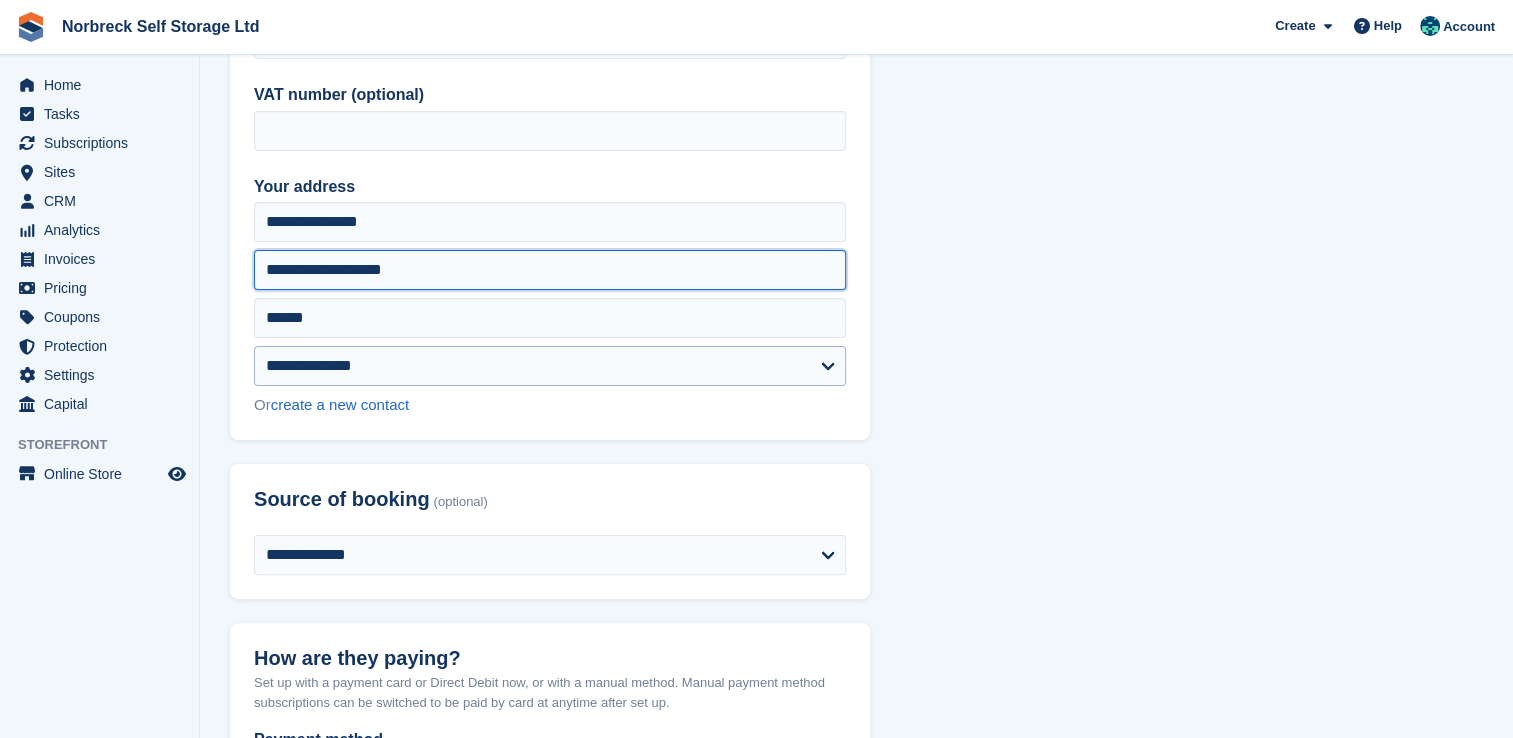 type on "**********" 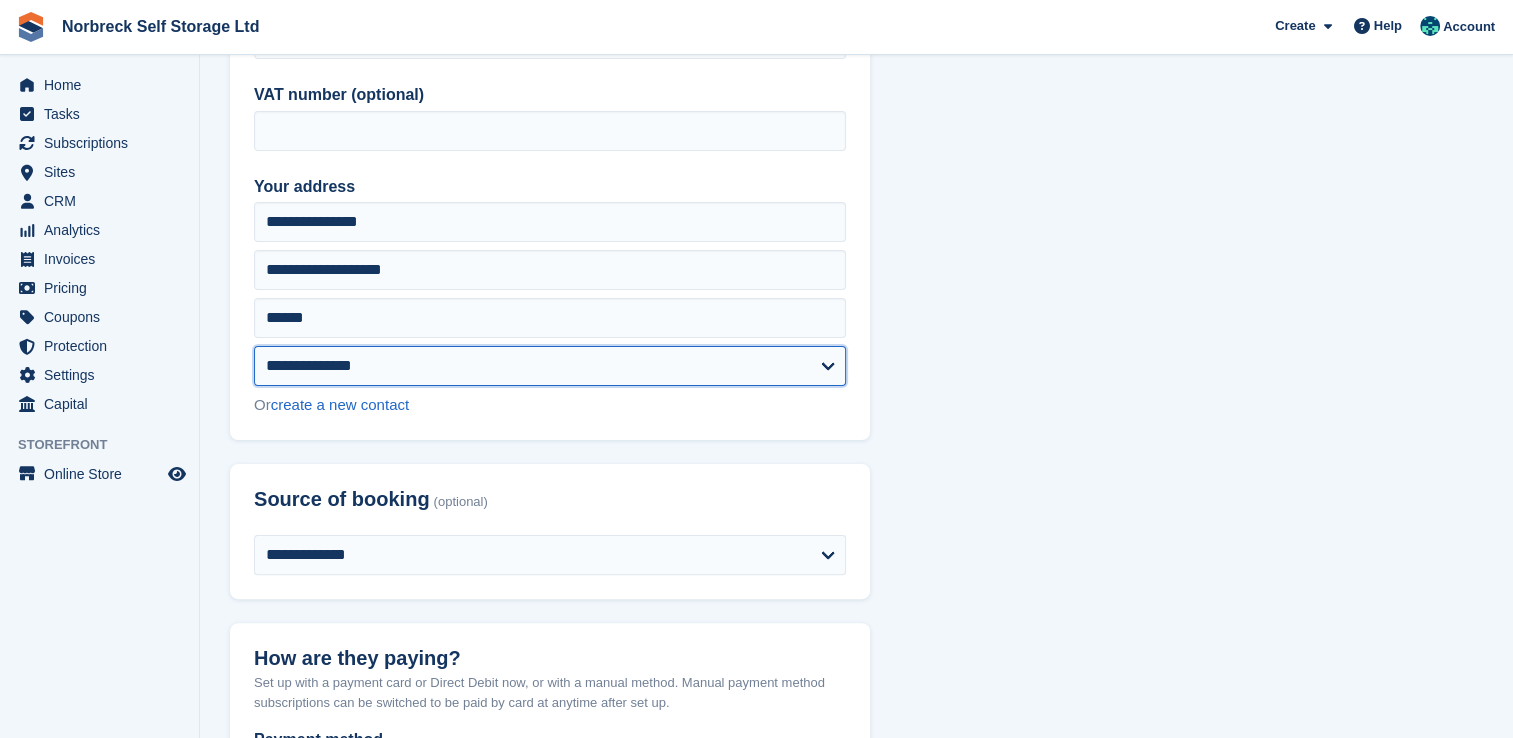 click on "**********" at bounding box center (550, 366) 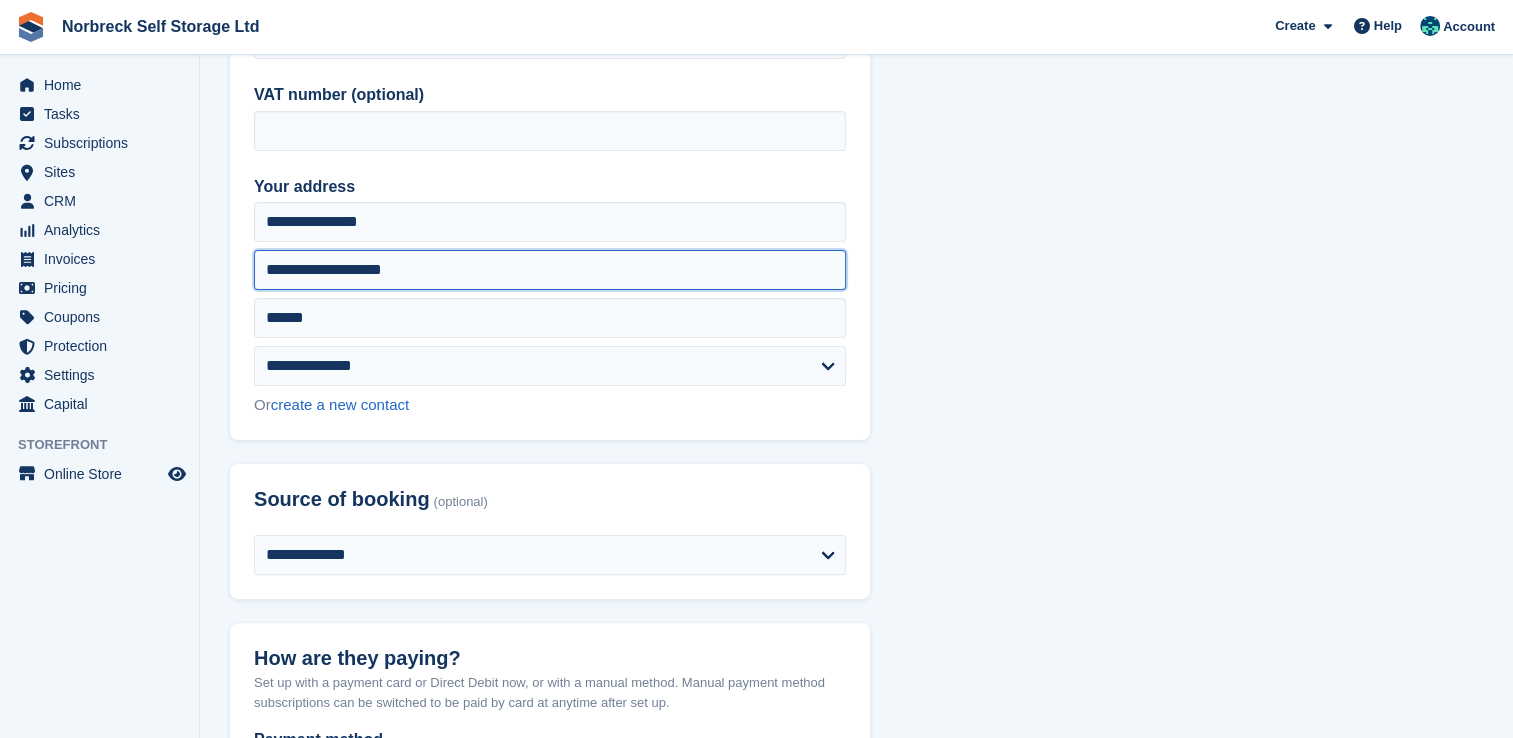drag, startPoint x: 434, startPoint y: 272, endPoint x: 324, endPoint y: 274, distance: 110.01818 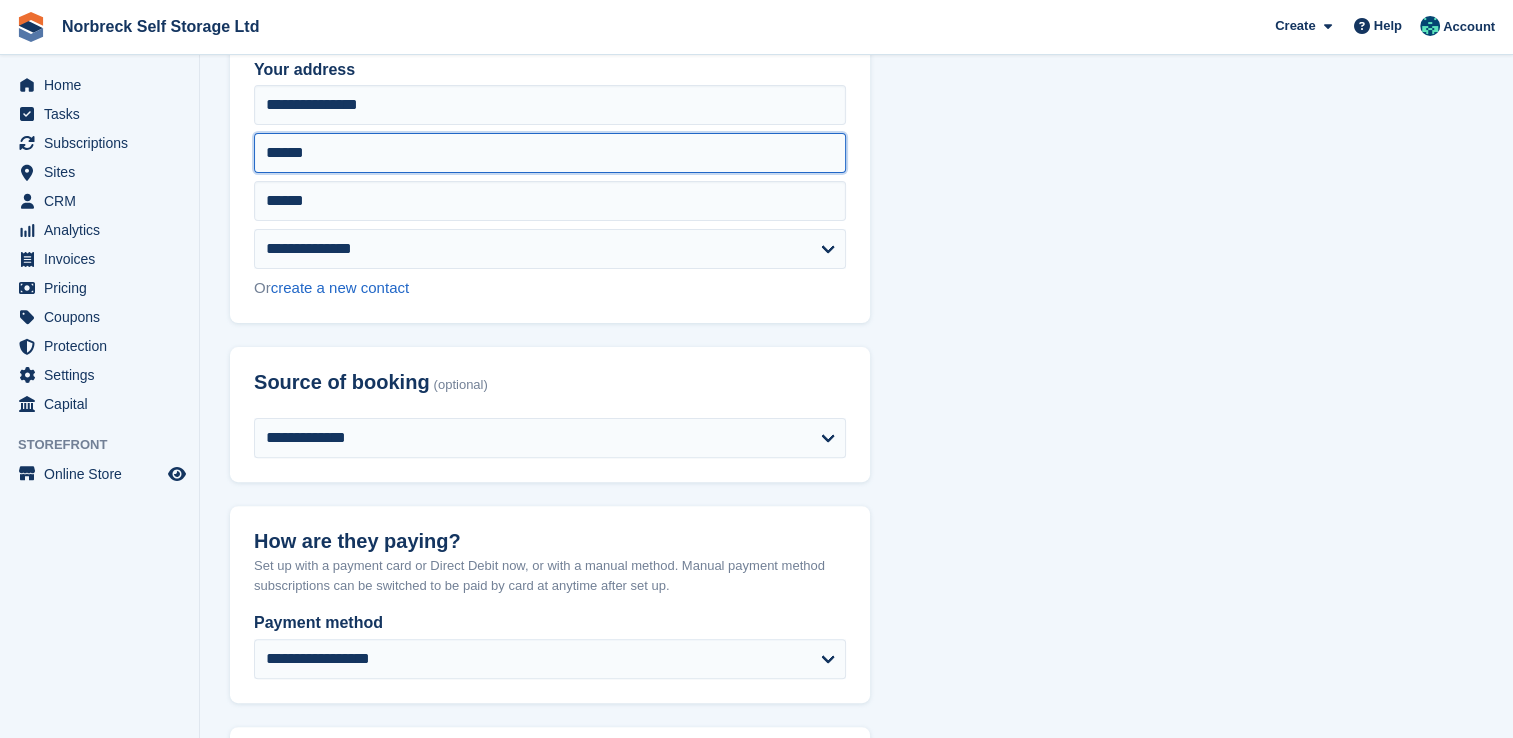 scroll, scrollTop: 600, scrollLeft: 0, axis: vertical 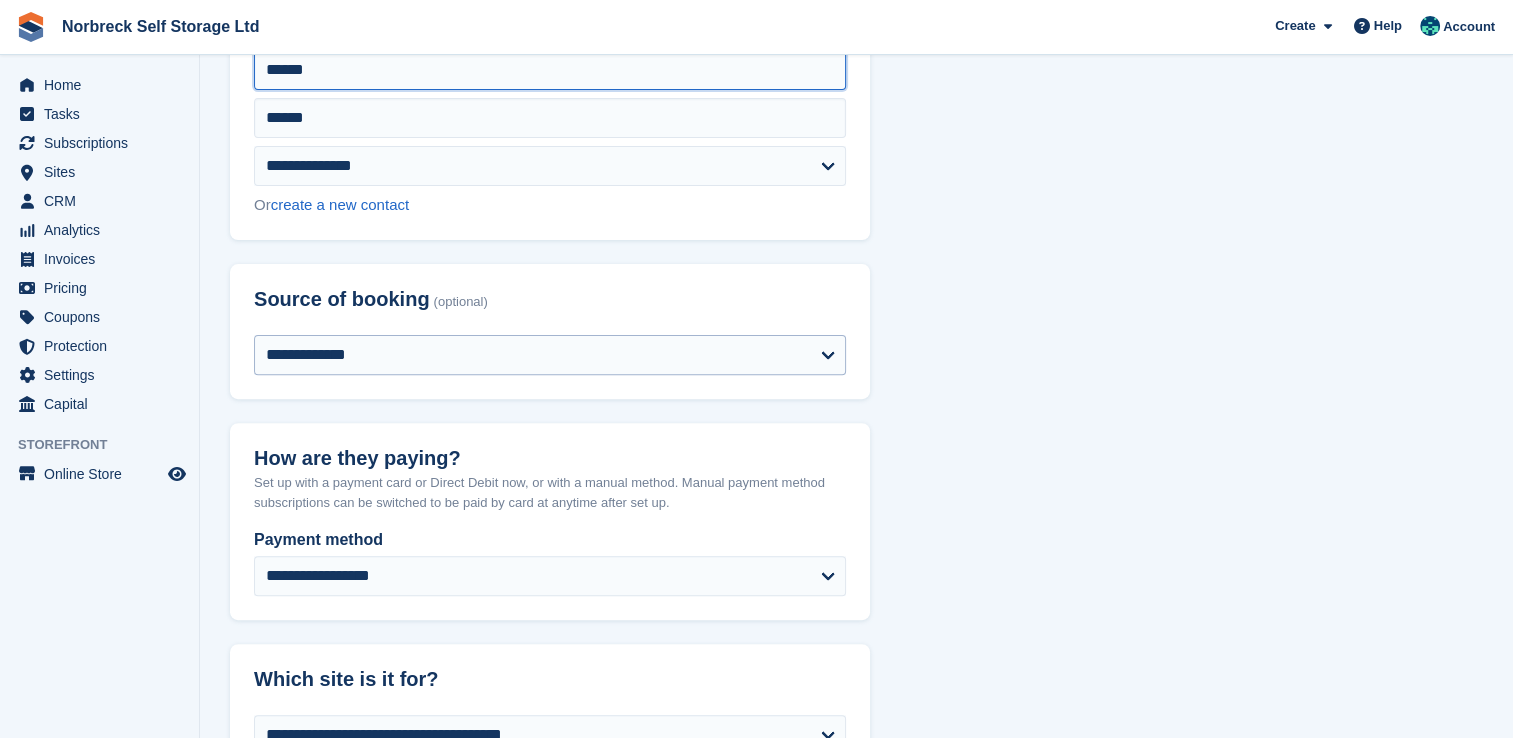 type on "******" 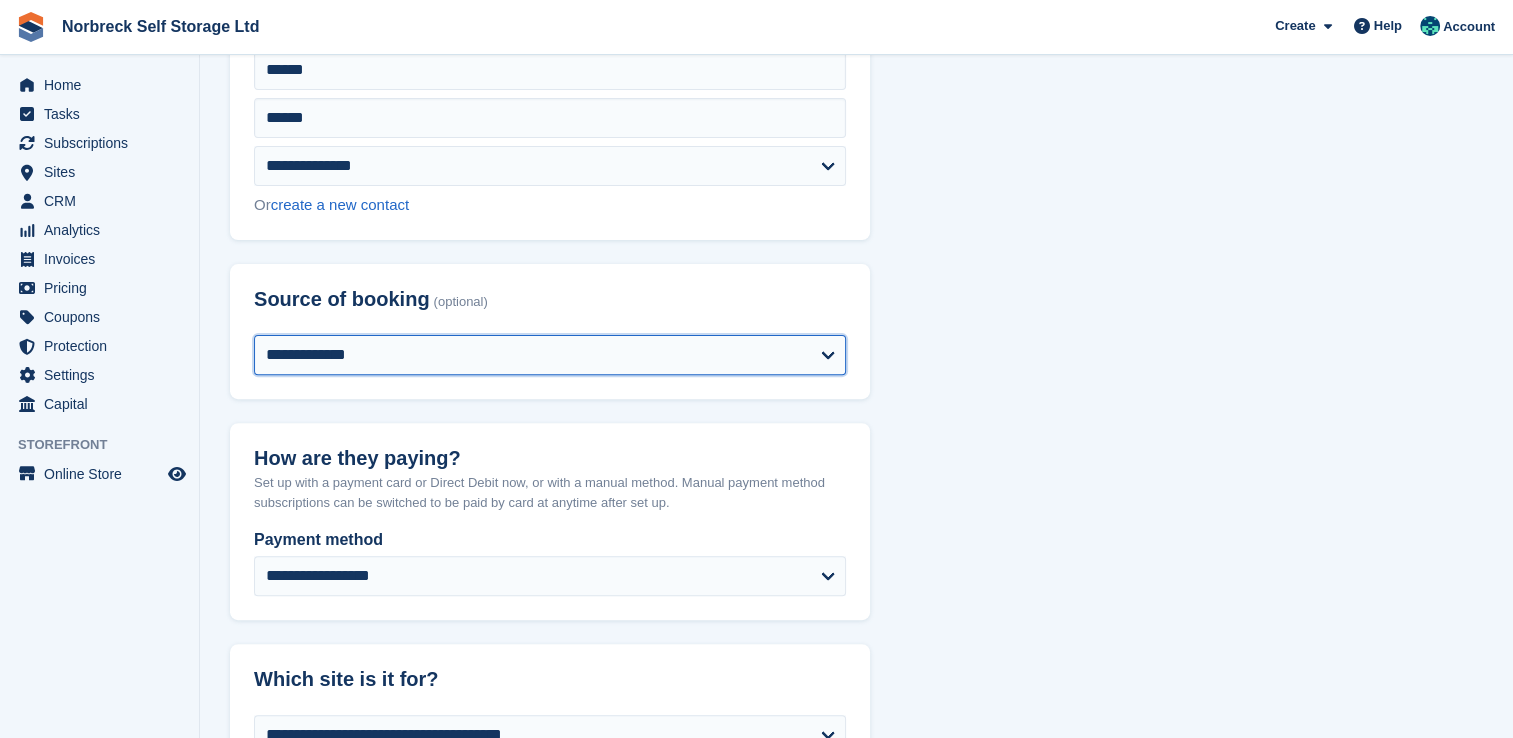 click on "**********" at bounding box center [550, 355] 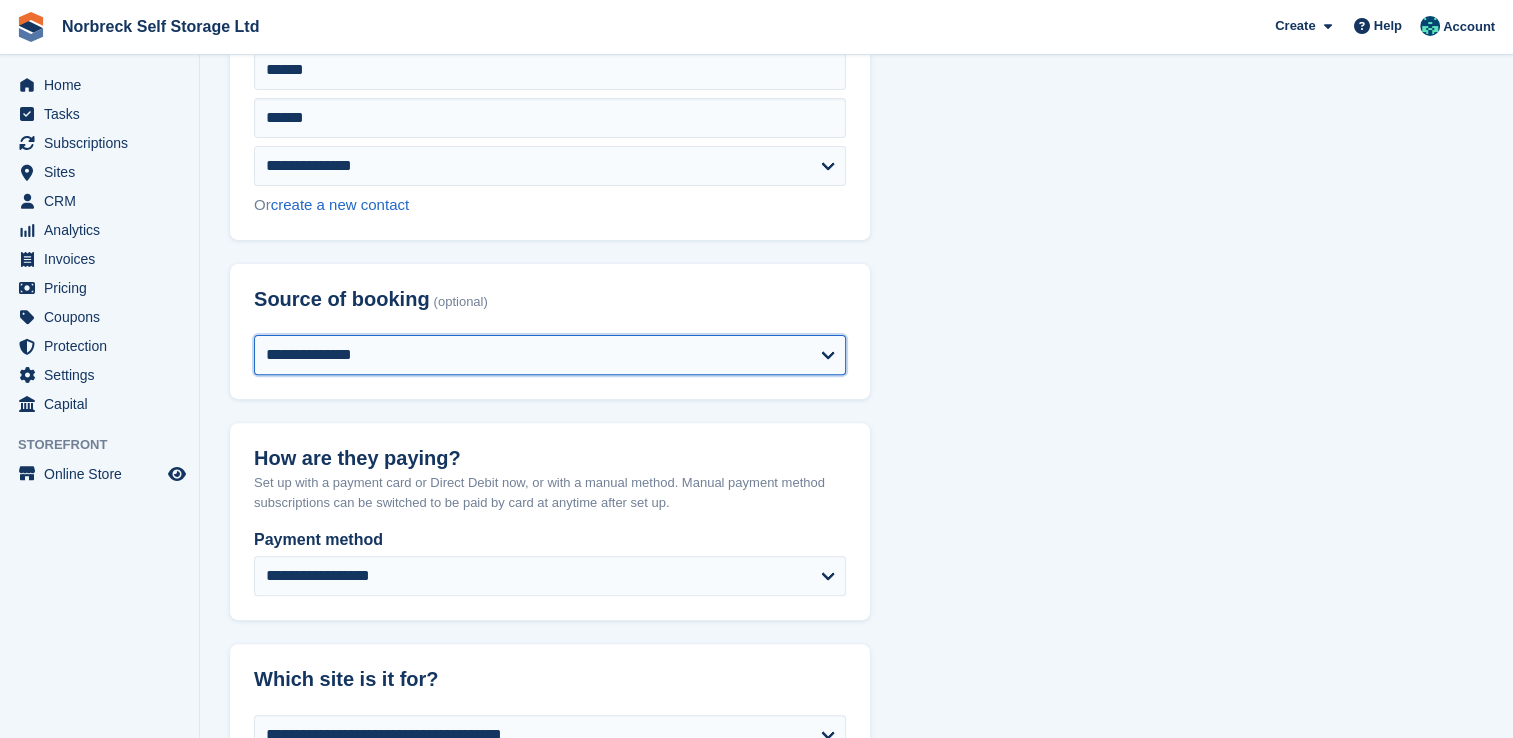 click on "**********" at bounding box center [550, 355] 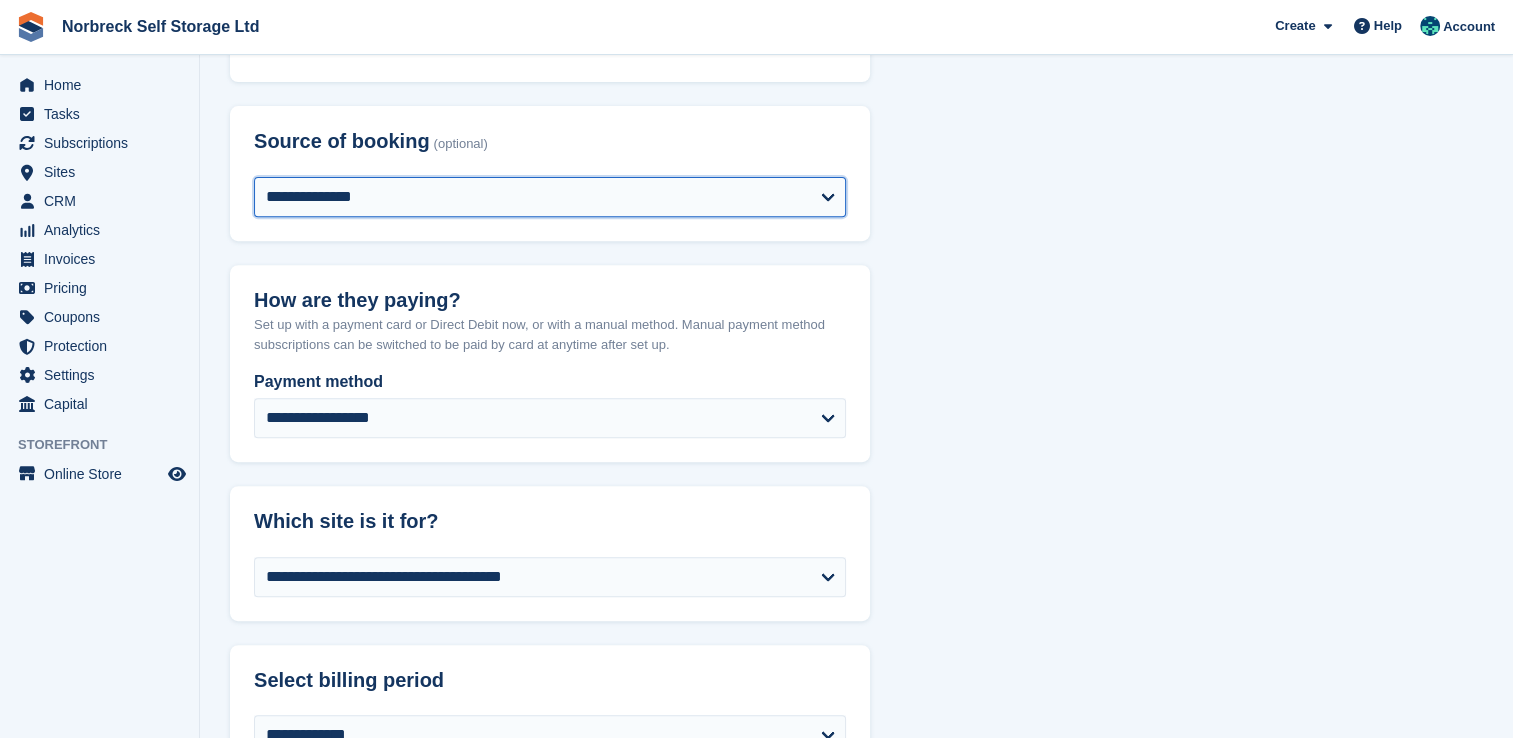 scroll, scrollTop: 800, scrollLeft: 0, axis: vertical 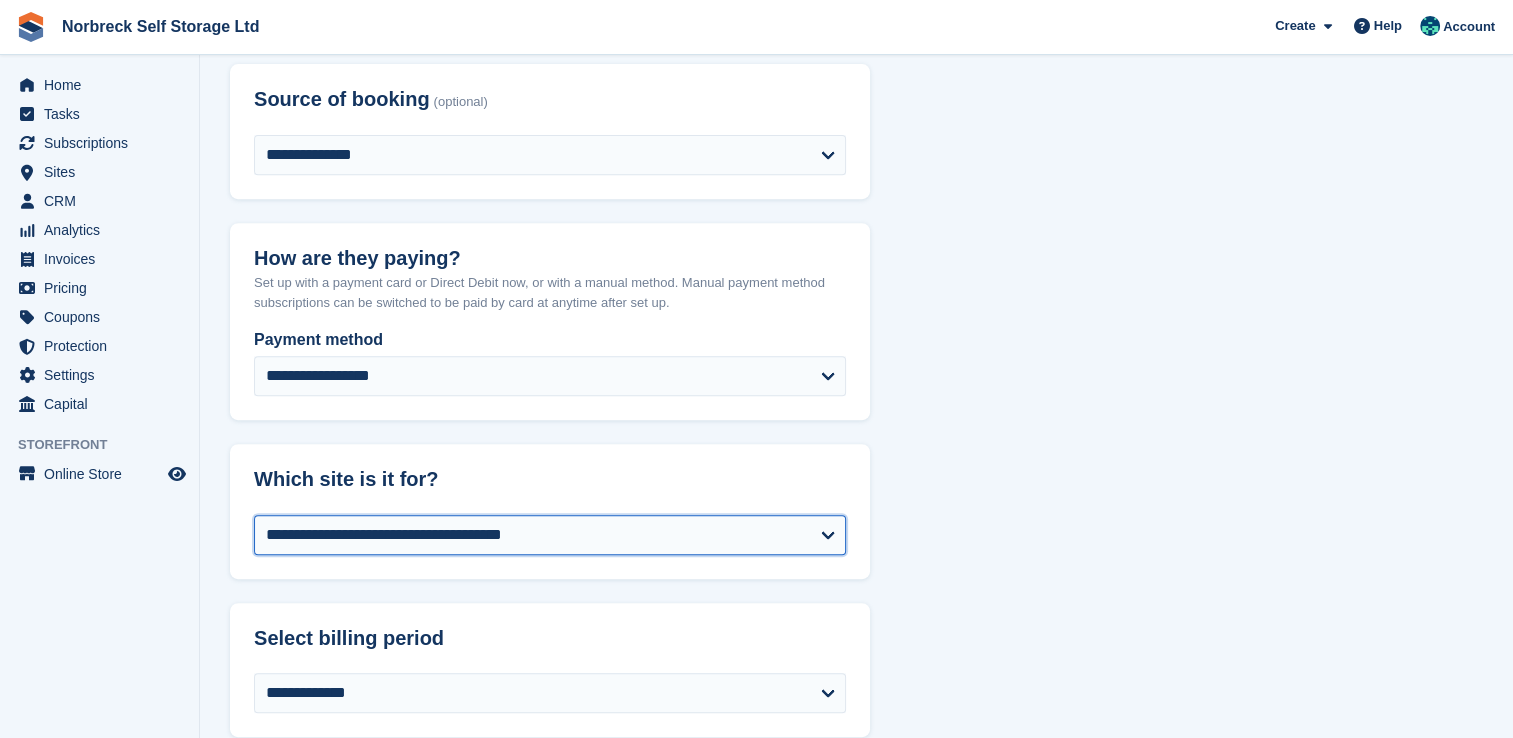 click on "**********" at bounding box center [550, 535] 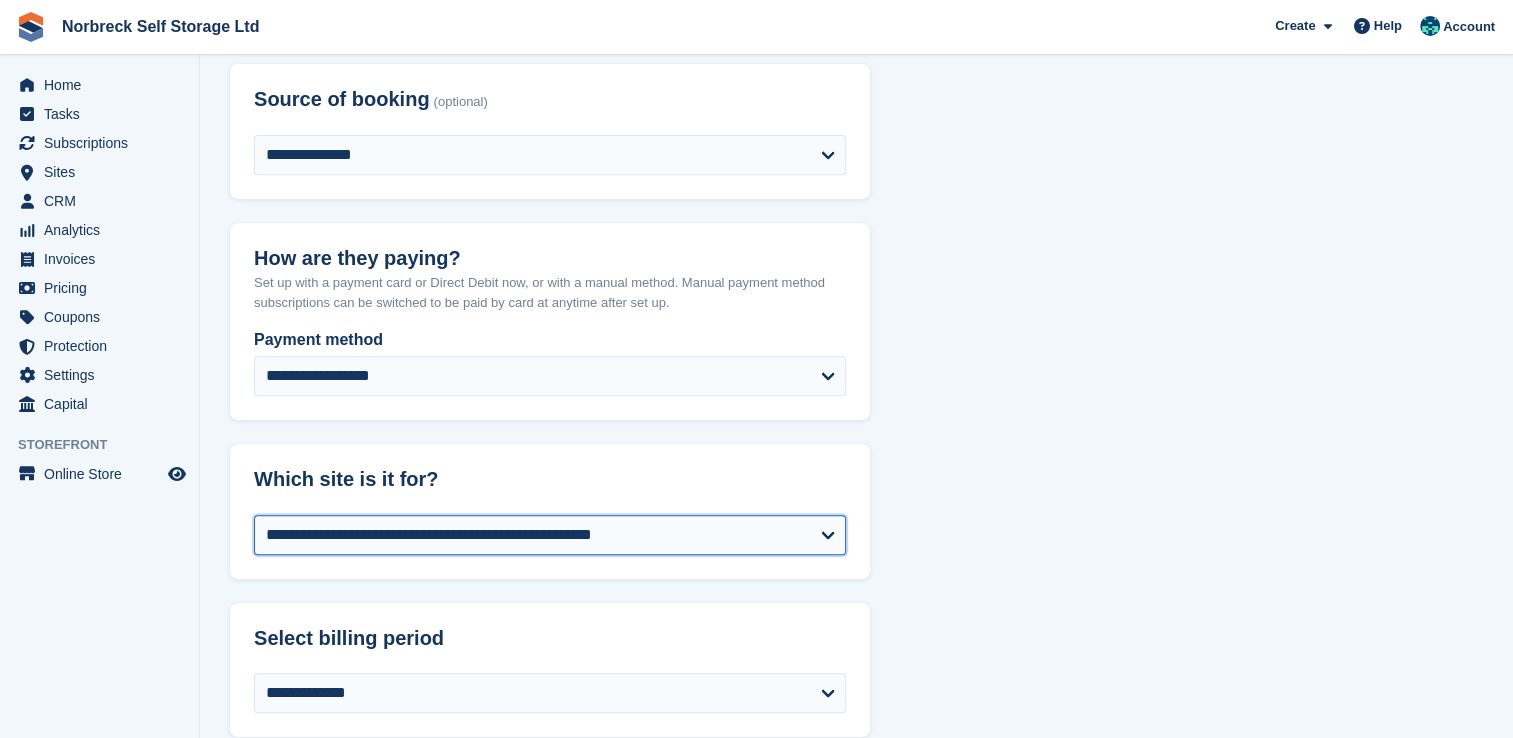 click on "**********" at bounding box center [550, 535] 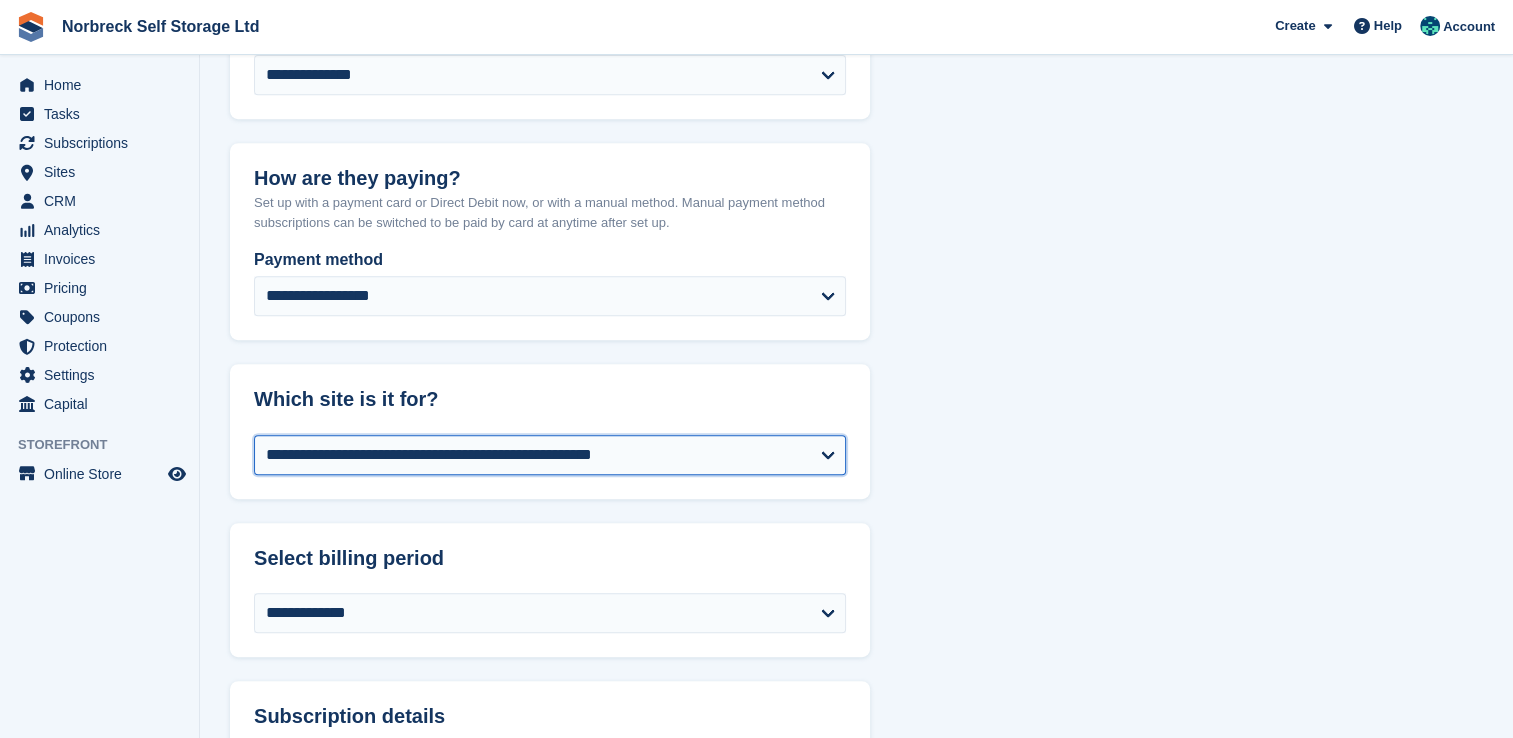 scroll, scrollTop: 1000, scrollLeft: 0, axis: vertical 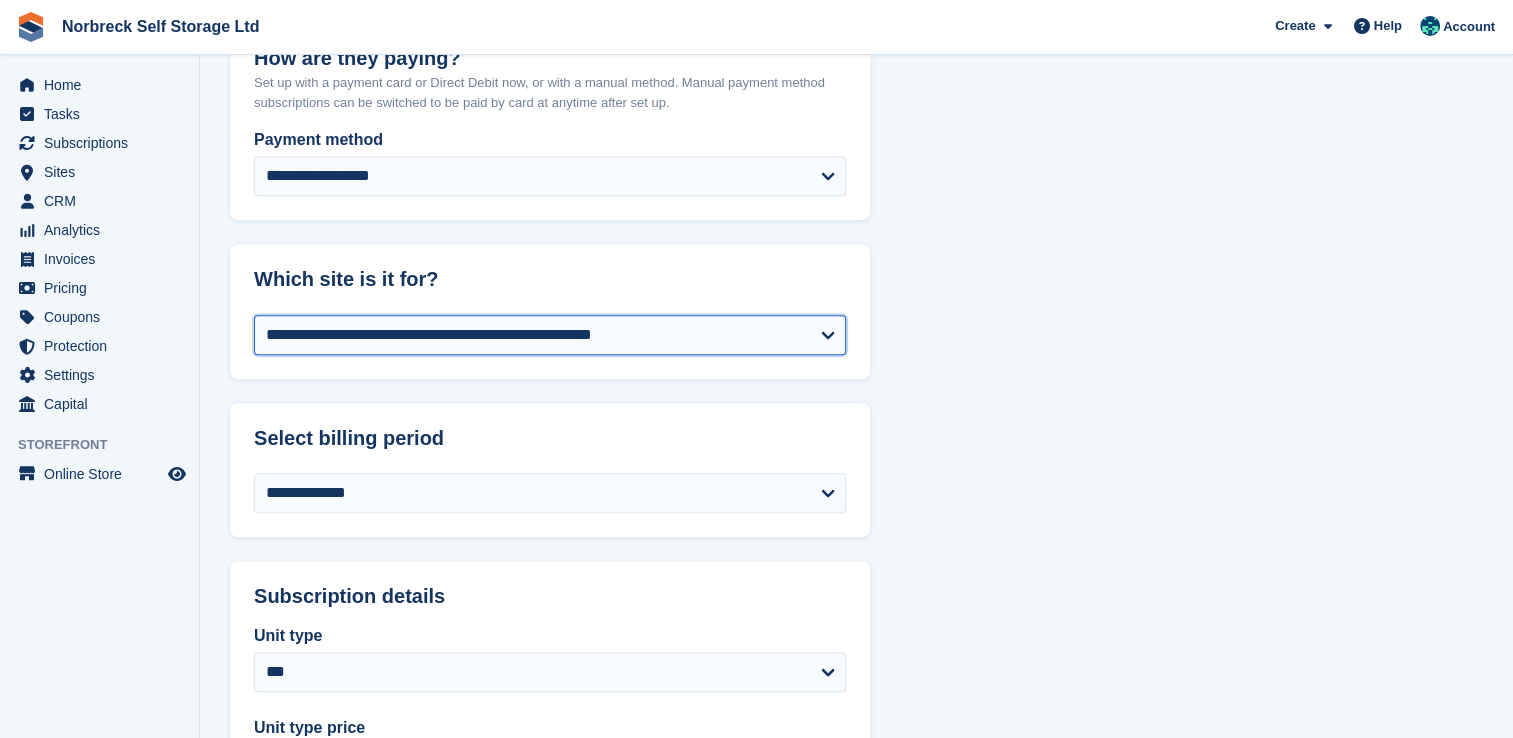 select on "******" 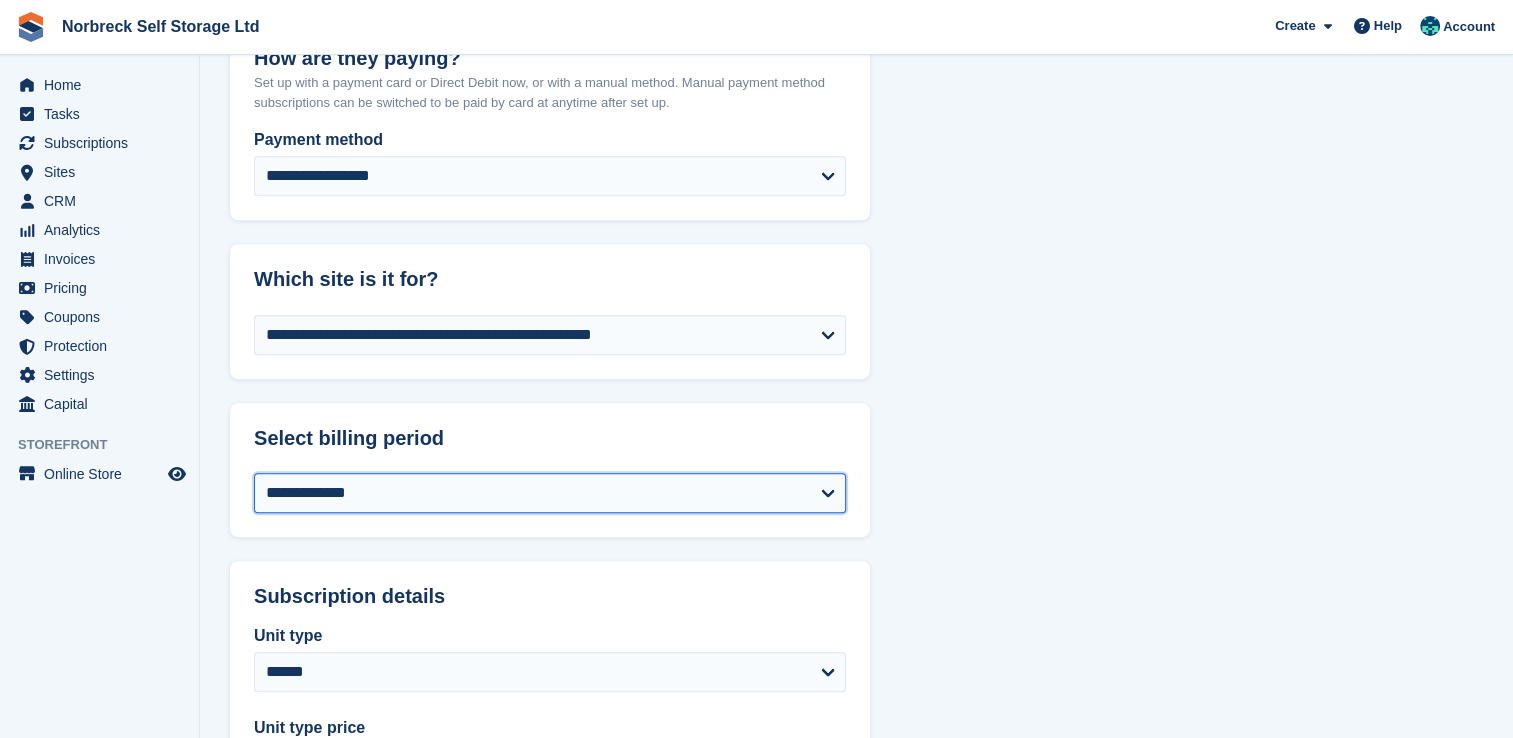 click on "**********" at bounding box center (550, 493) 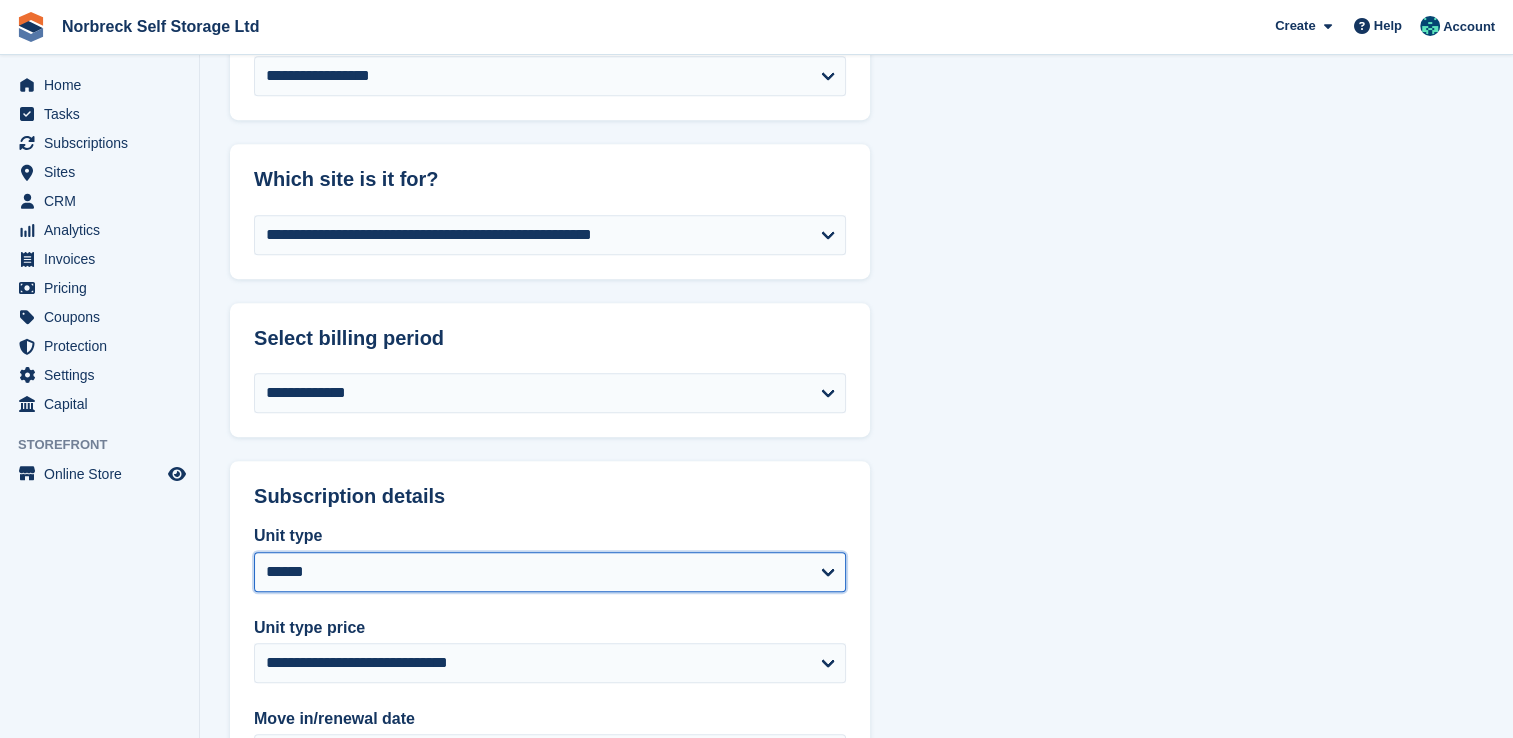 click on "**********" at bounding box center (550, 572) 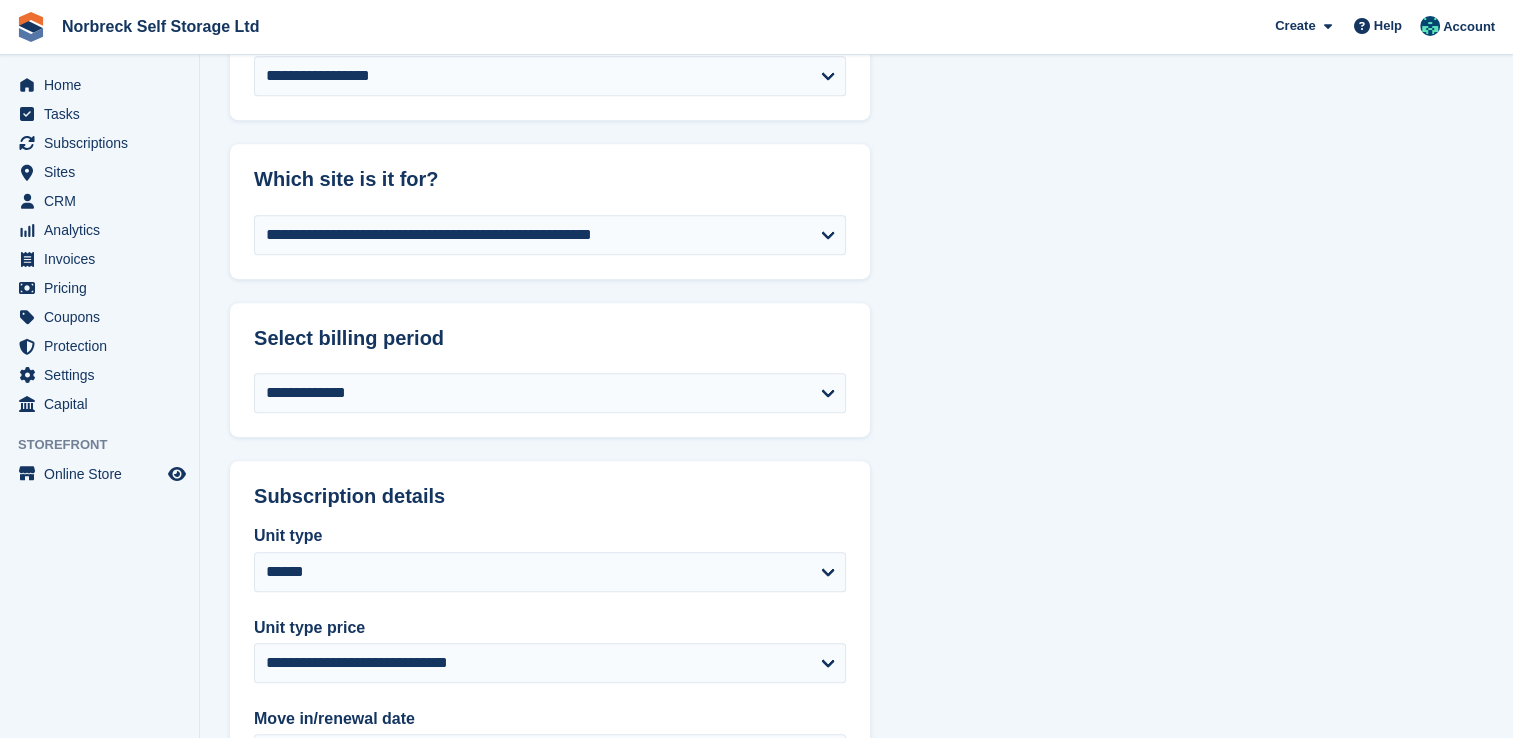 click on "Unit type" at bounding box center (550, 536) 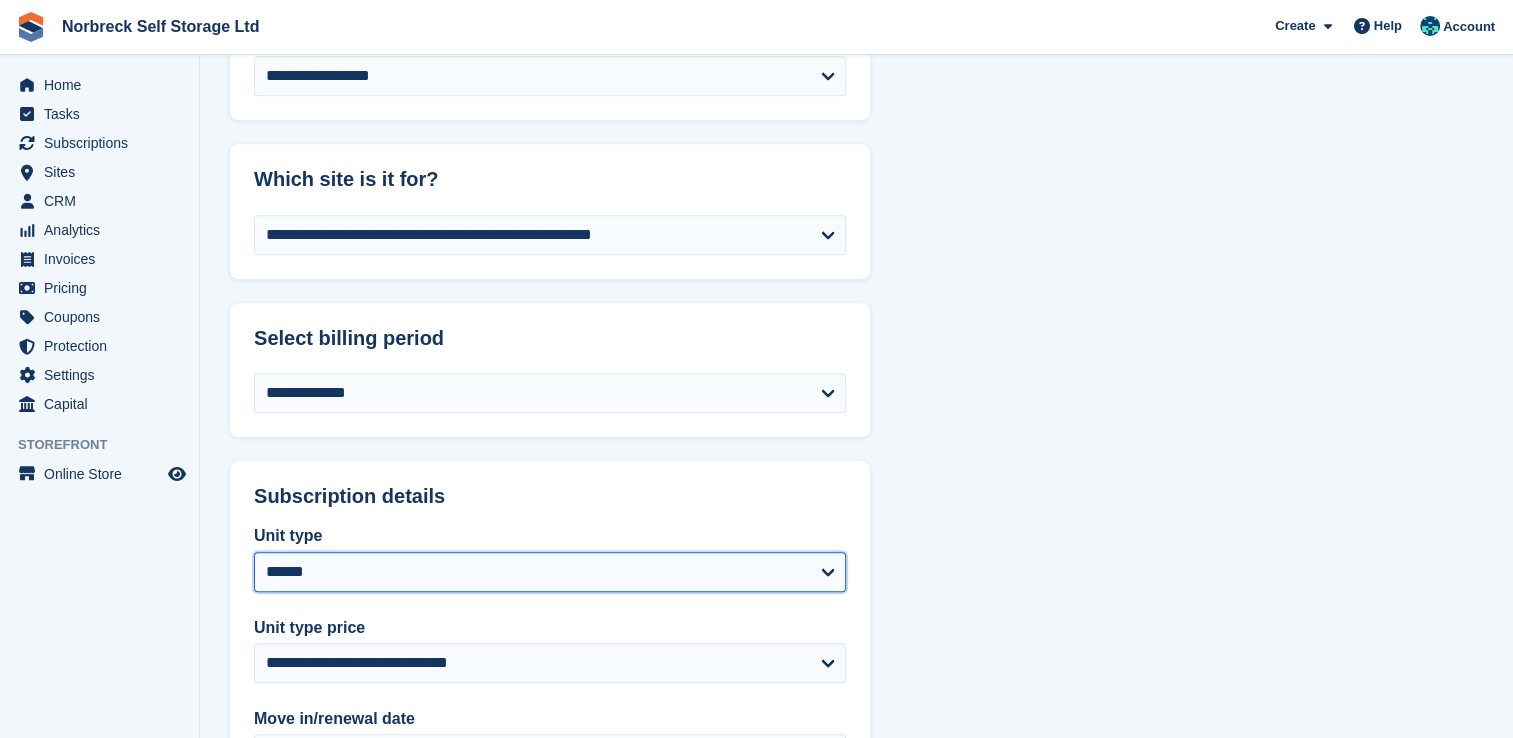 click on "**********" at bounding box center (550, 572) 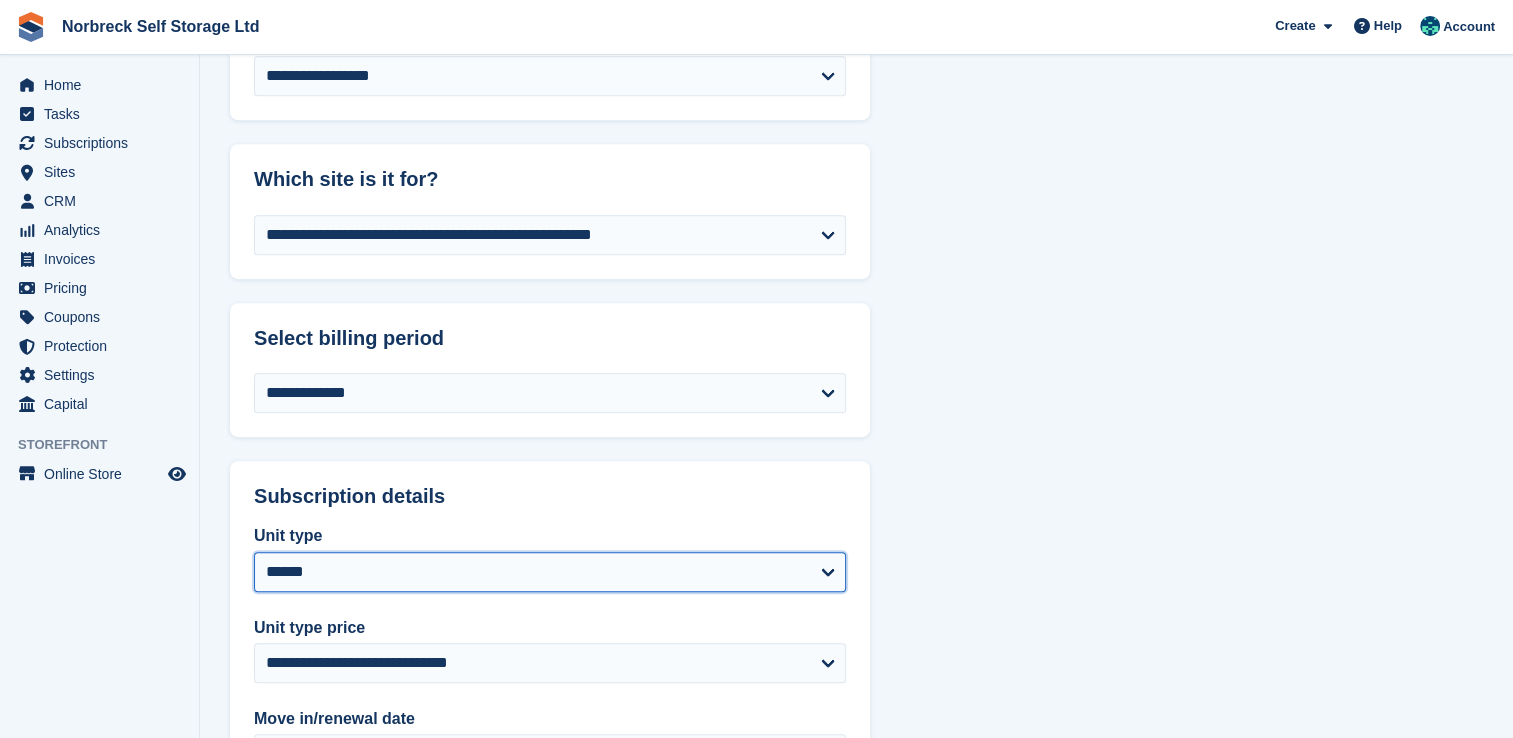 click on "**********" at bounding box center (550, 572) 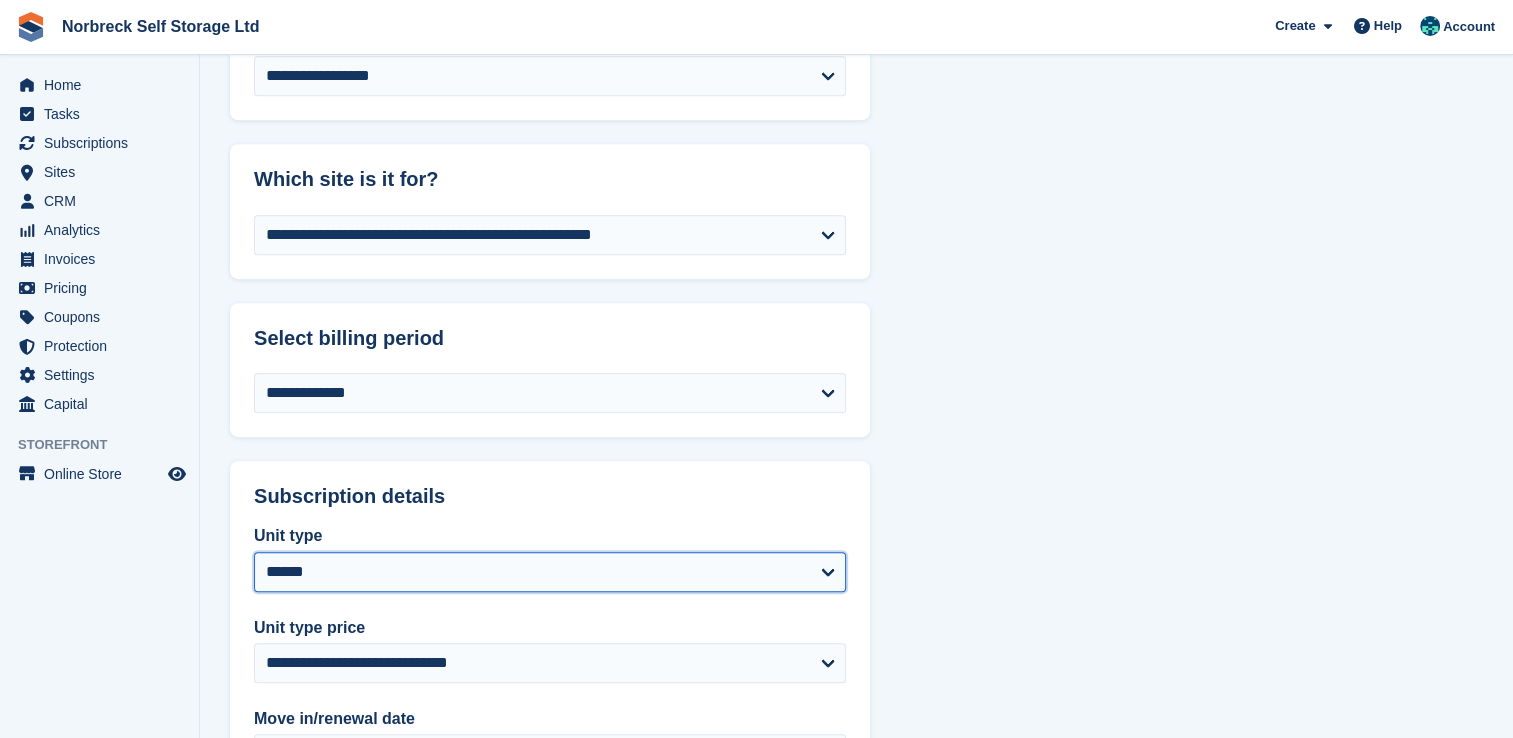 select on "****" 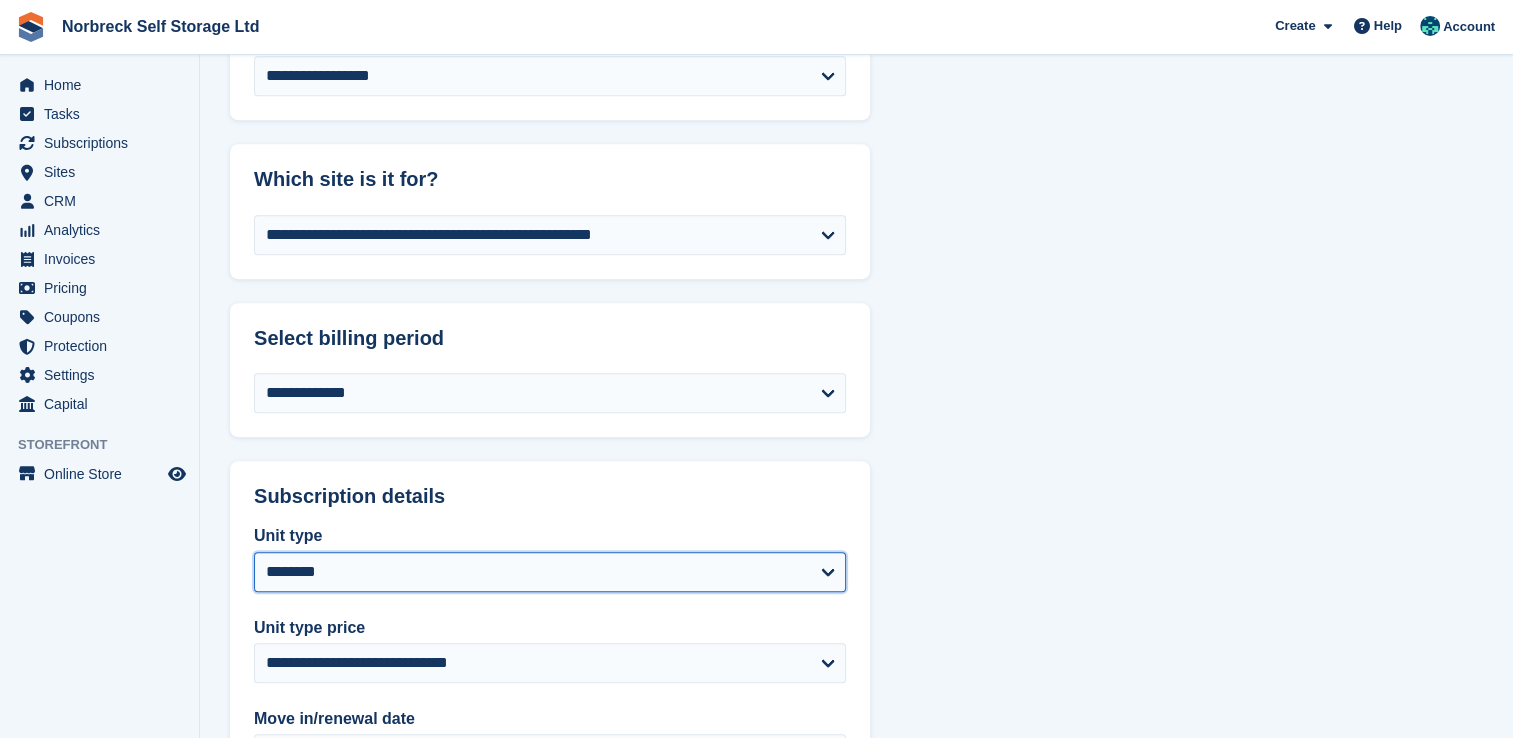 click on "**********" at bounding box center (550, 572) 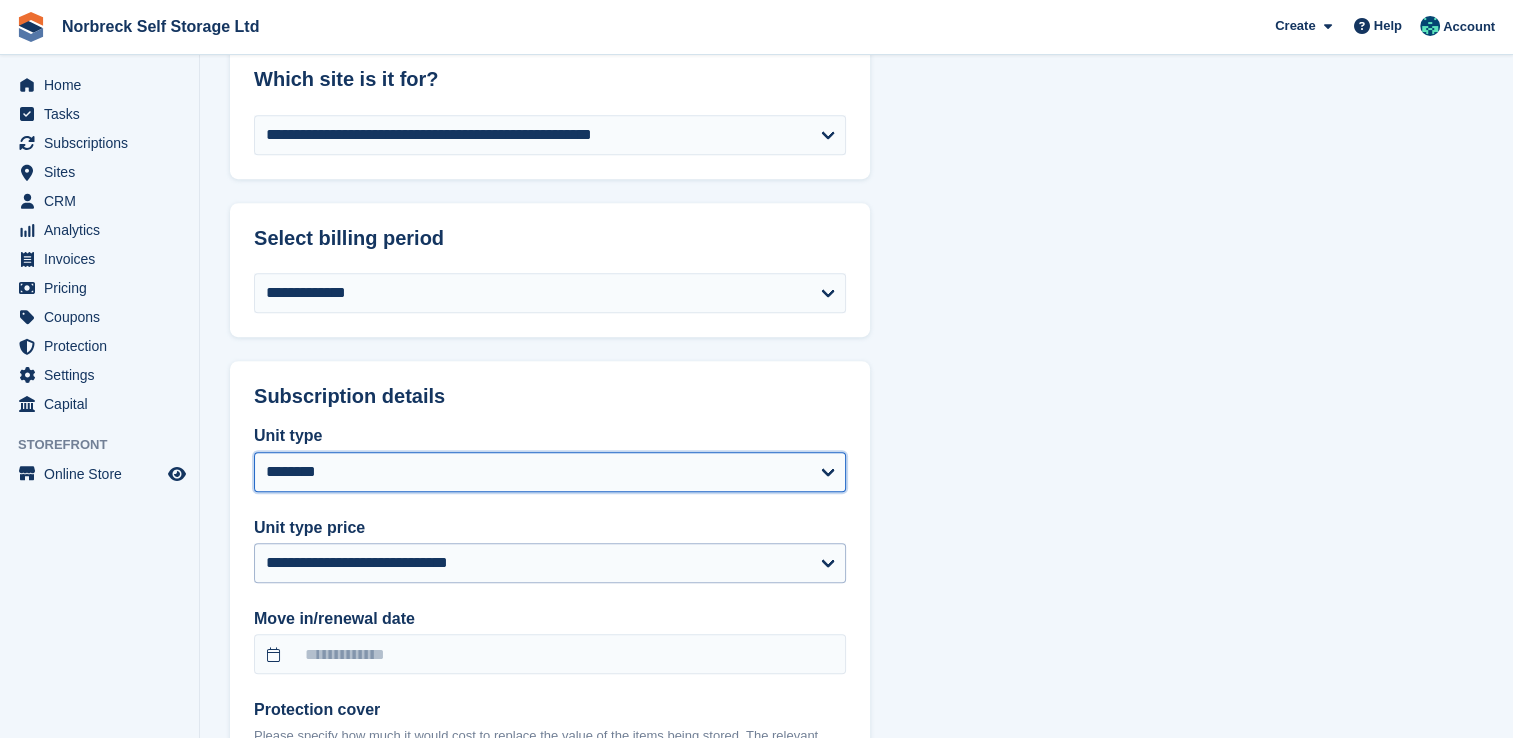 select on "******" 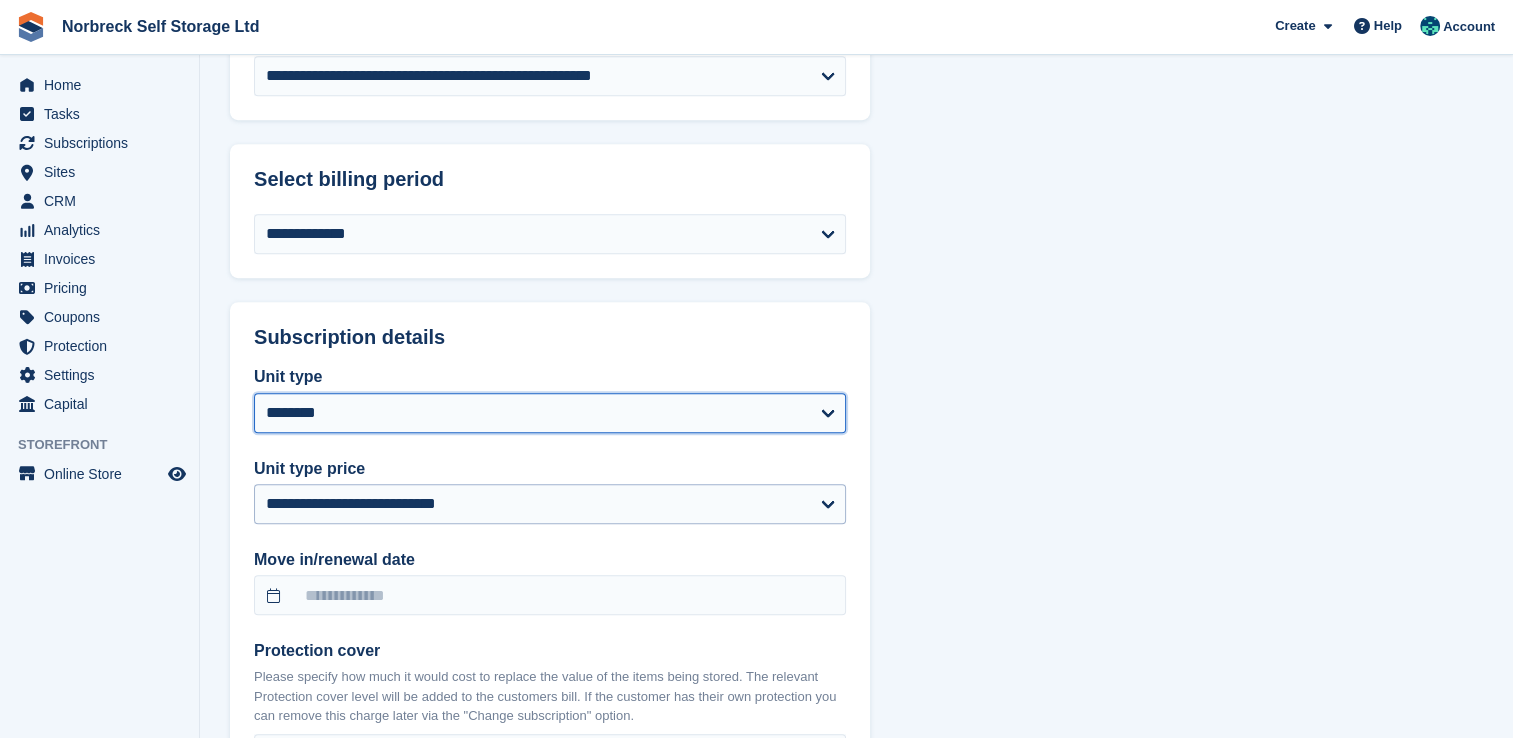 scroll, scrollTop: 1400, scrollLeft: 0, axis: vertical 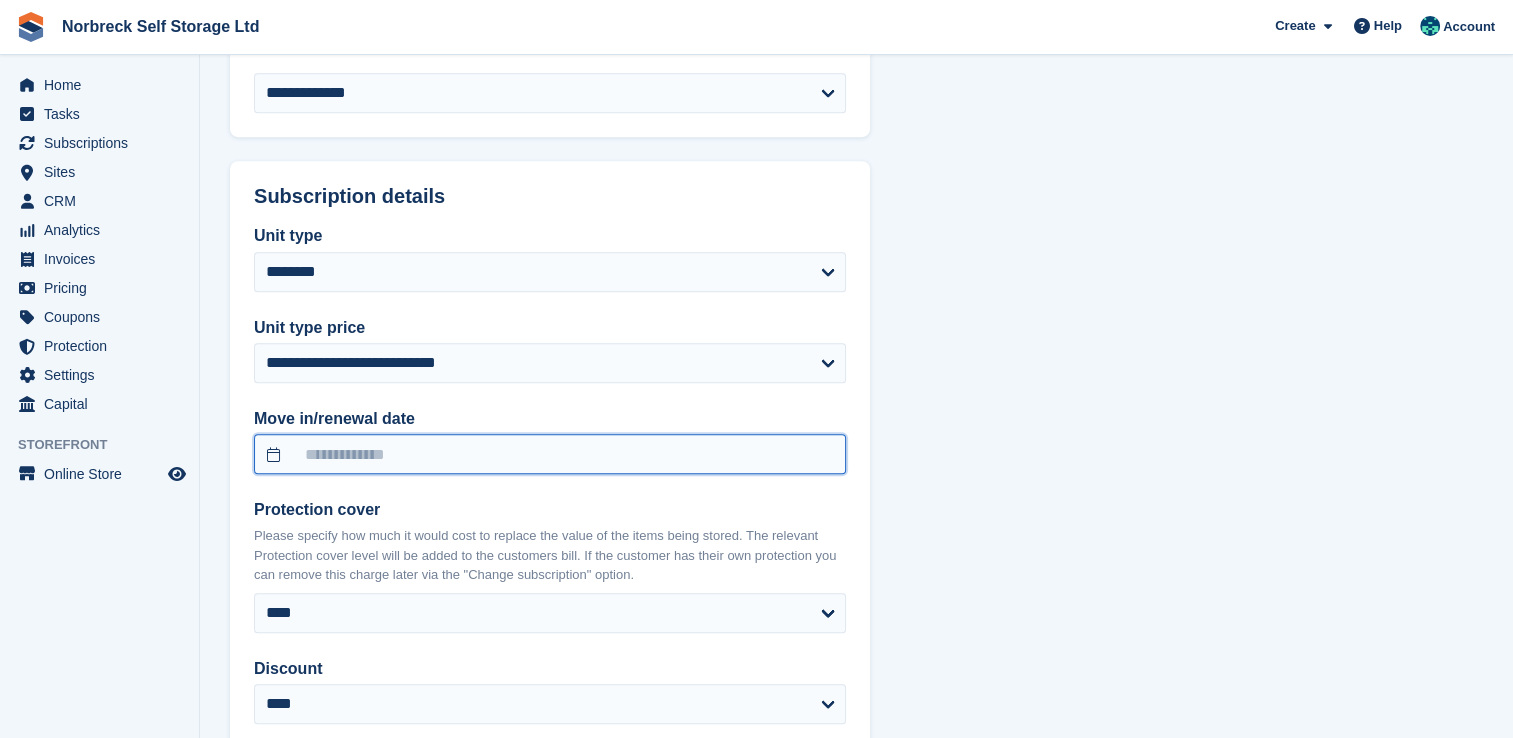click at bounding box center (550, 454) 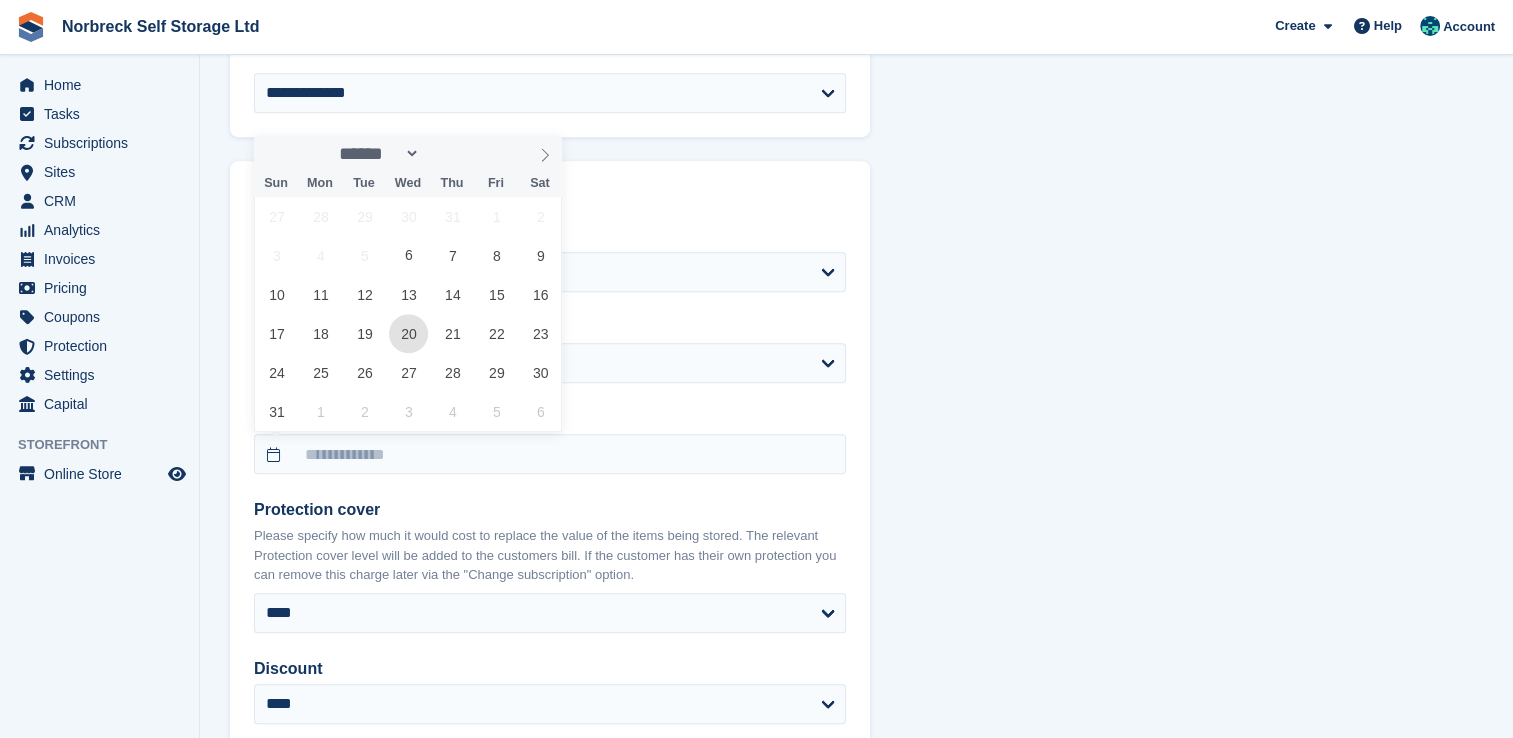 click on "20" at bounding box center (408, 333) 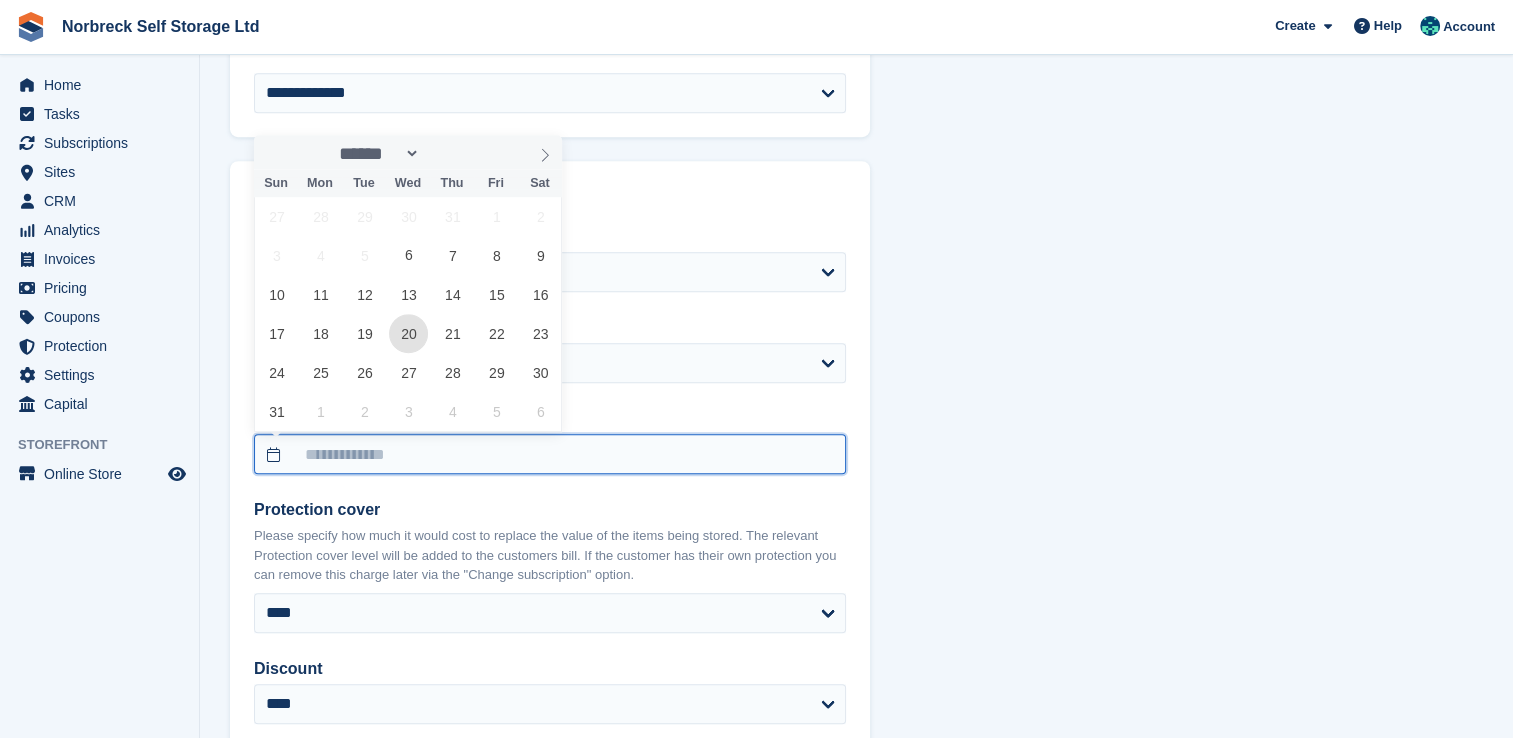 type on "**********" 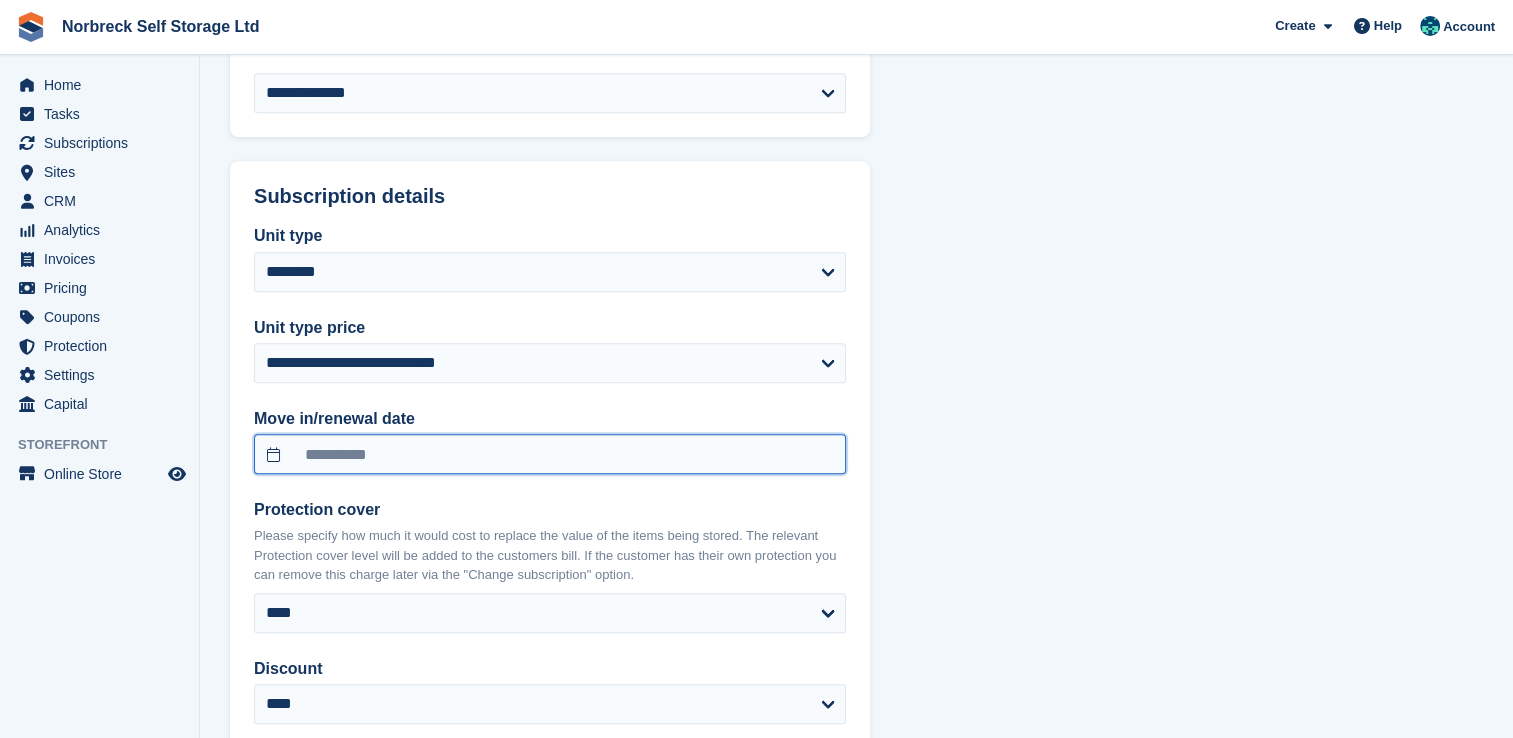 click on "**********" at bounding box center (550, 454) 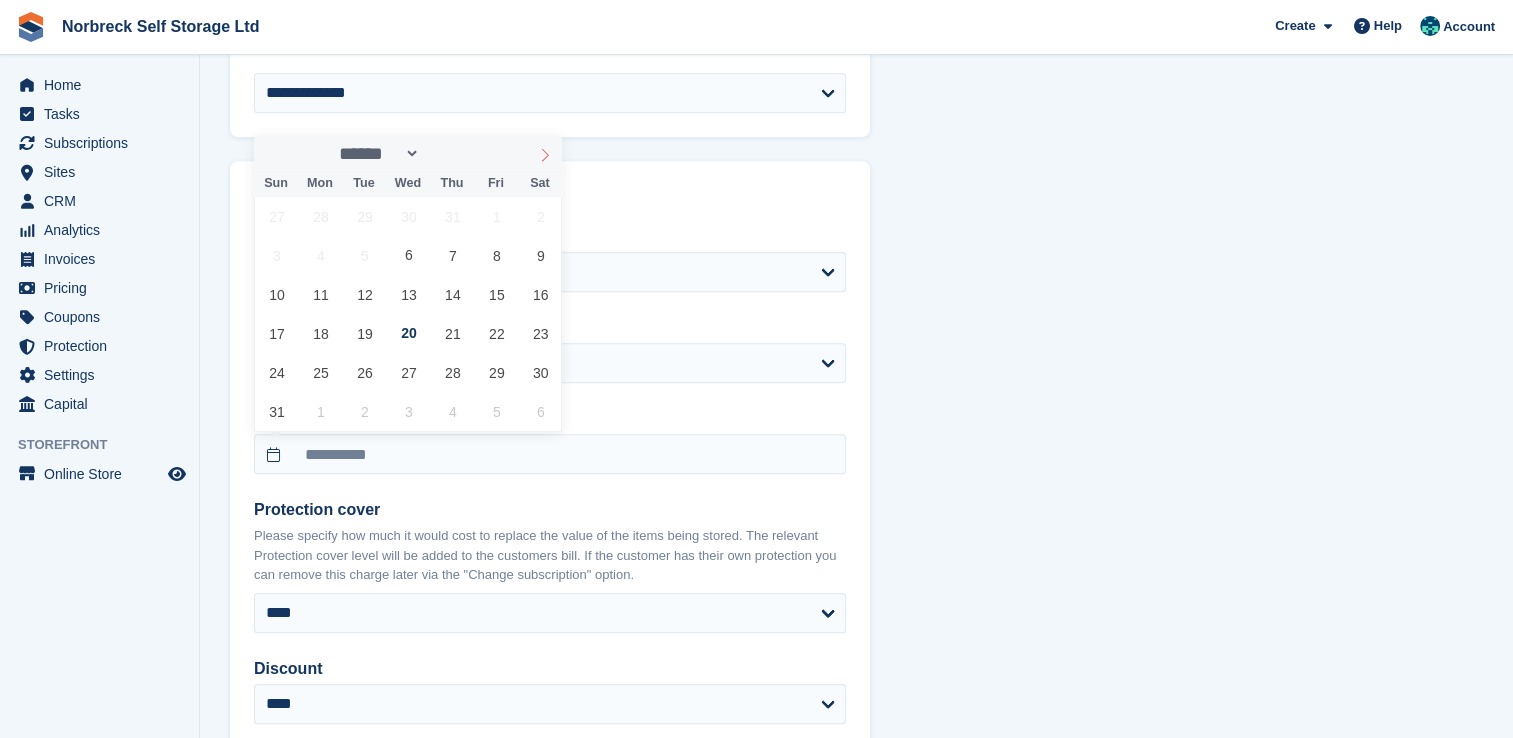 drag, startPoint x: 350, startPoint y: 445, endPoint x: 533, endPoint y: 154, distance: 343.75864 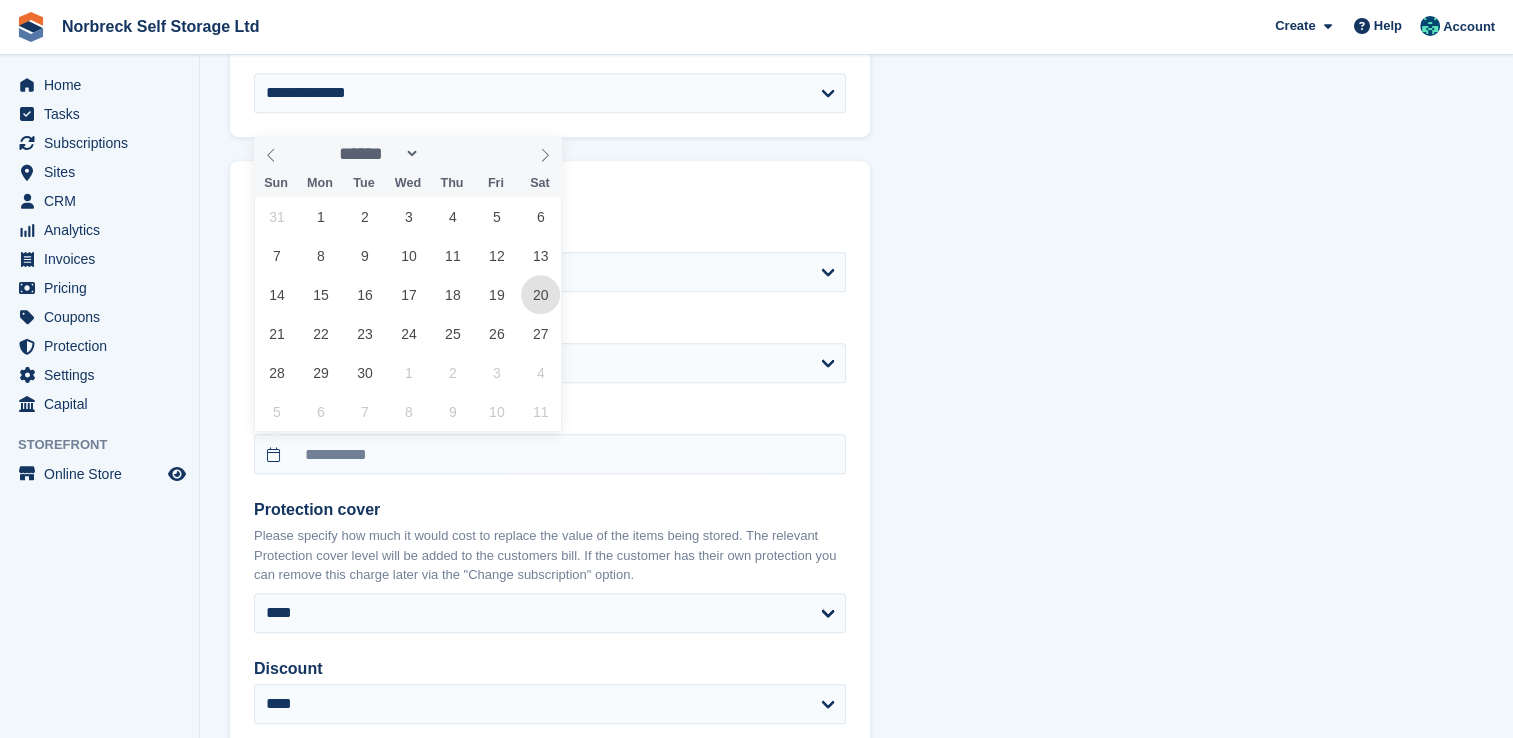 click on "20" at bounding box center (540, 294) 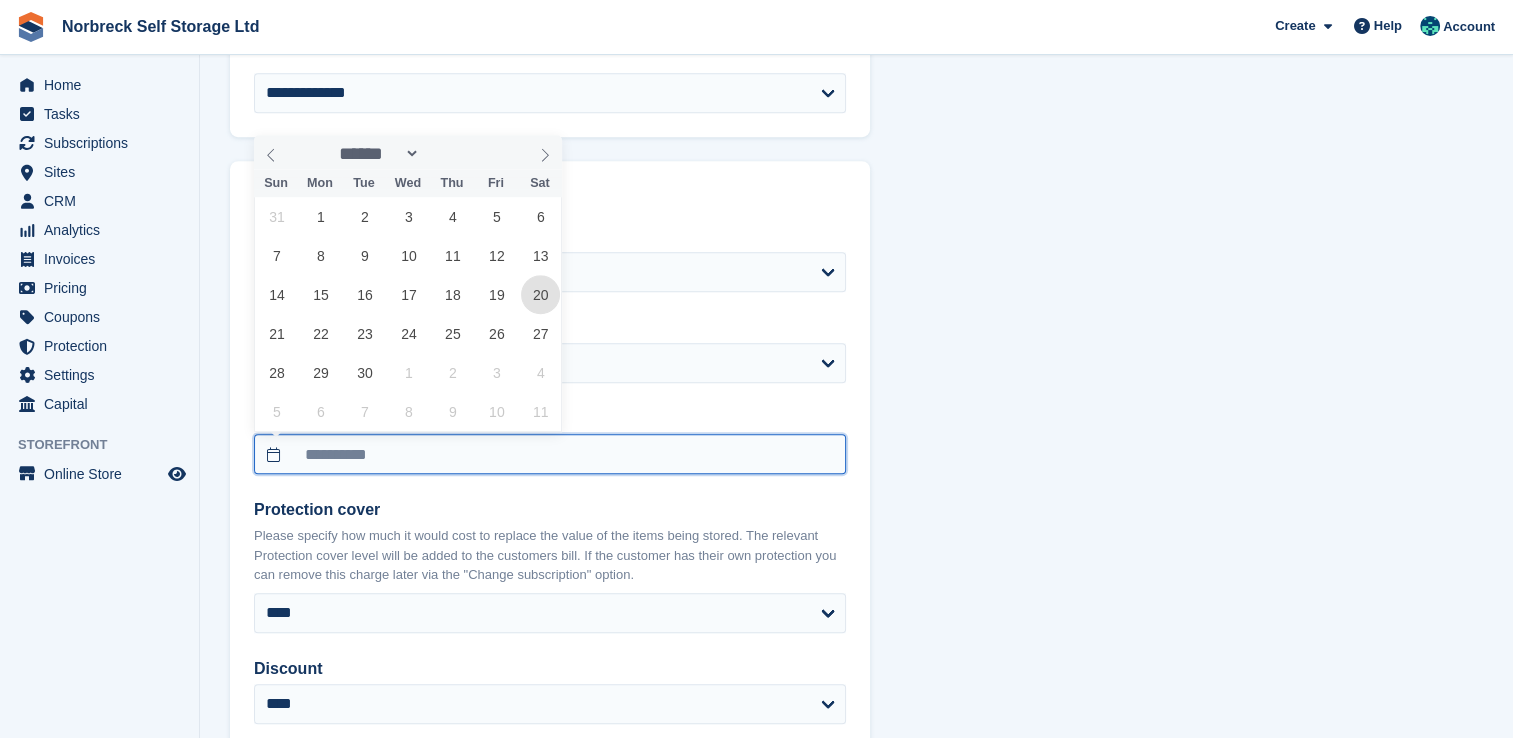 type on "**********" 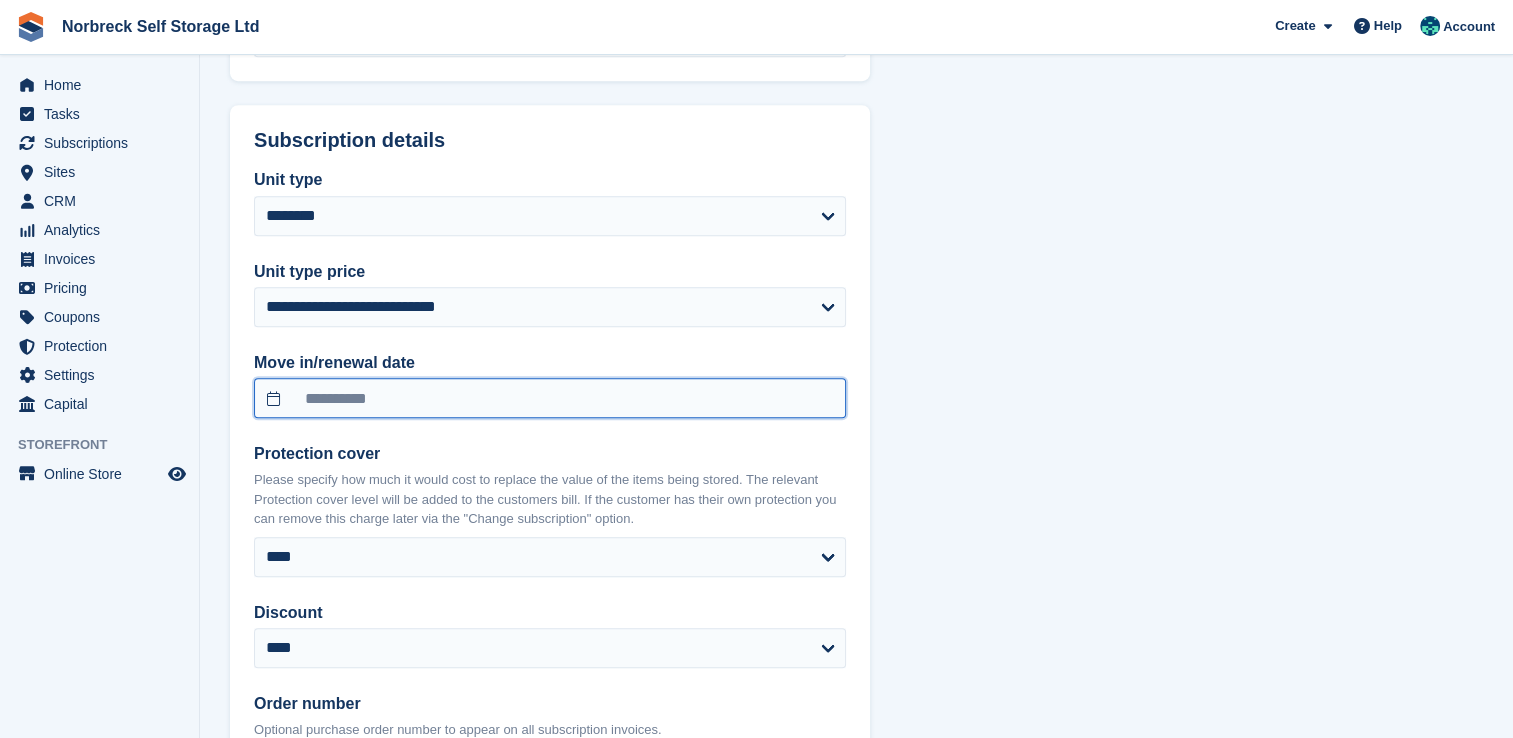 scroll, scrollTop: 1500, scrollLeft: 0, axis: vertical 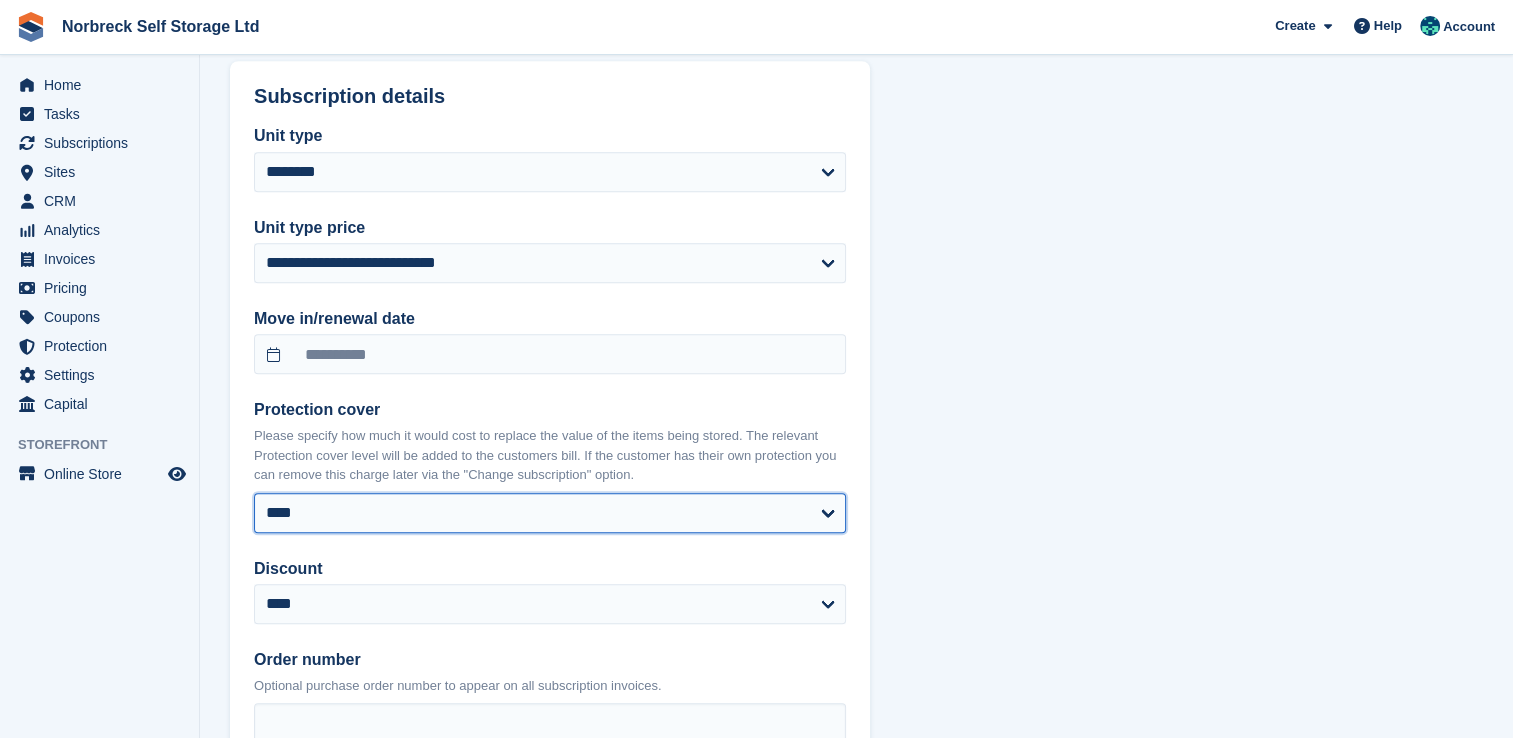 click on "****
******
******
******
******
*******
*******
*******" at bounding box center [550, 513] 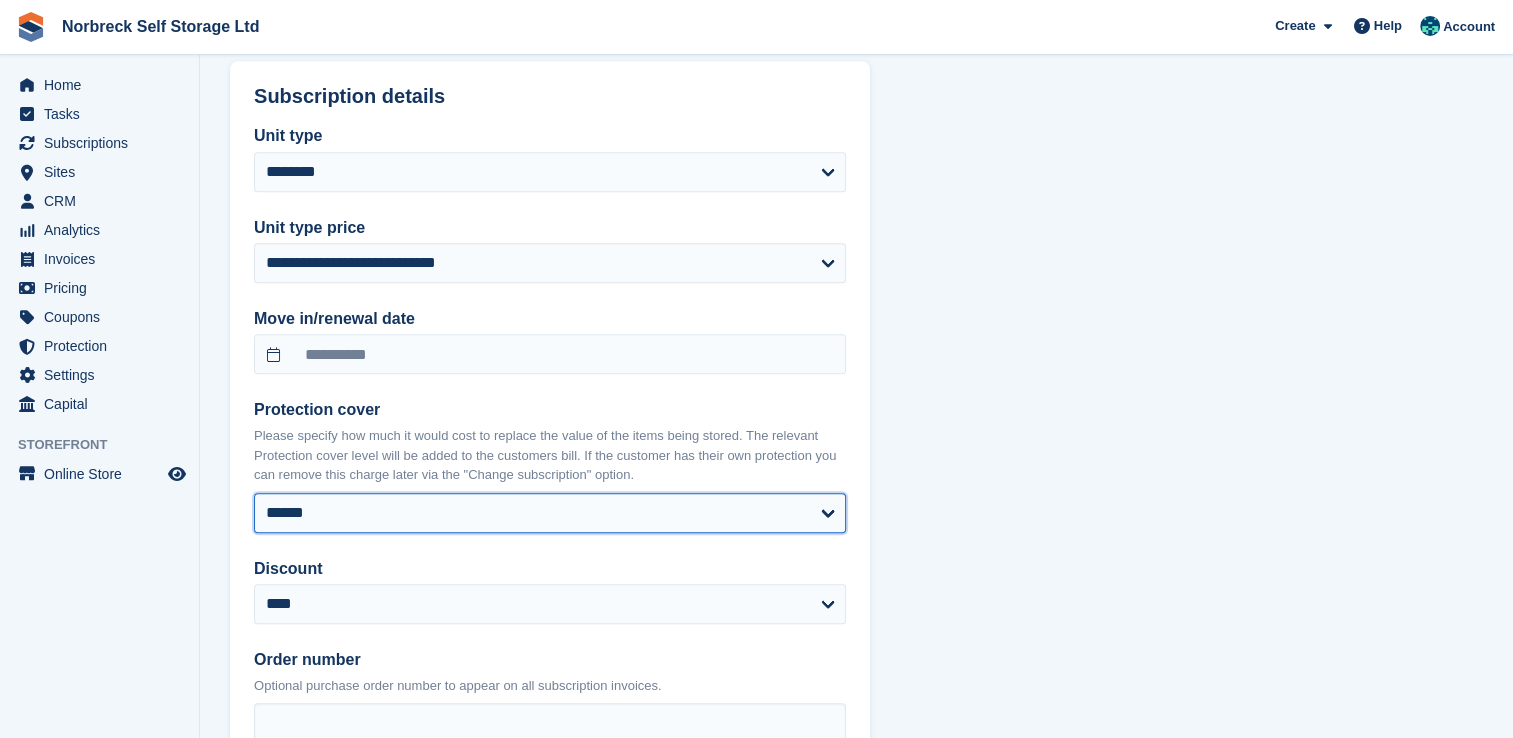click on "****
******
******
******
******
*******
*******
*******" at bounding box center (550, 513) 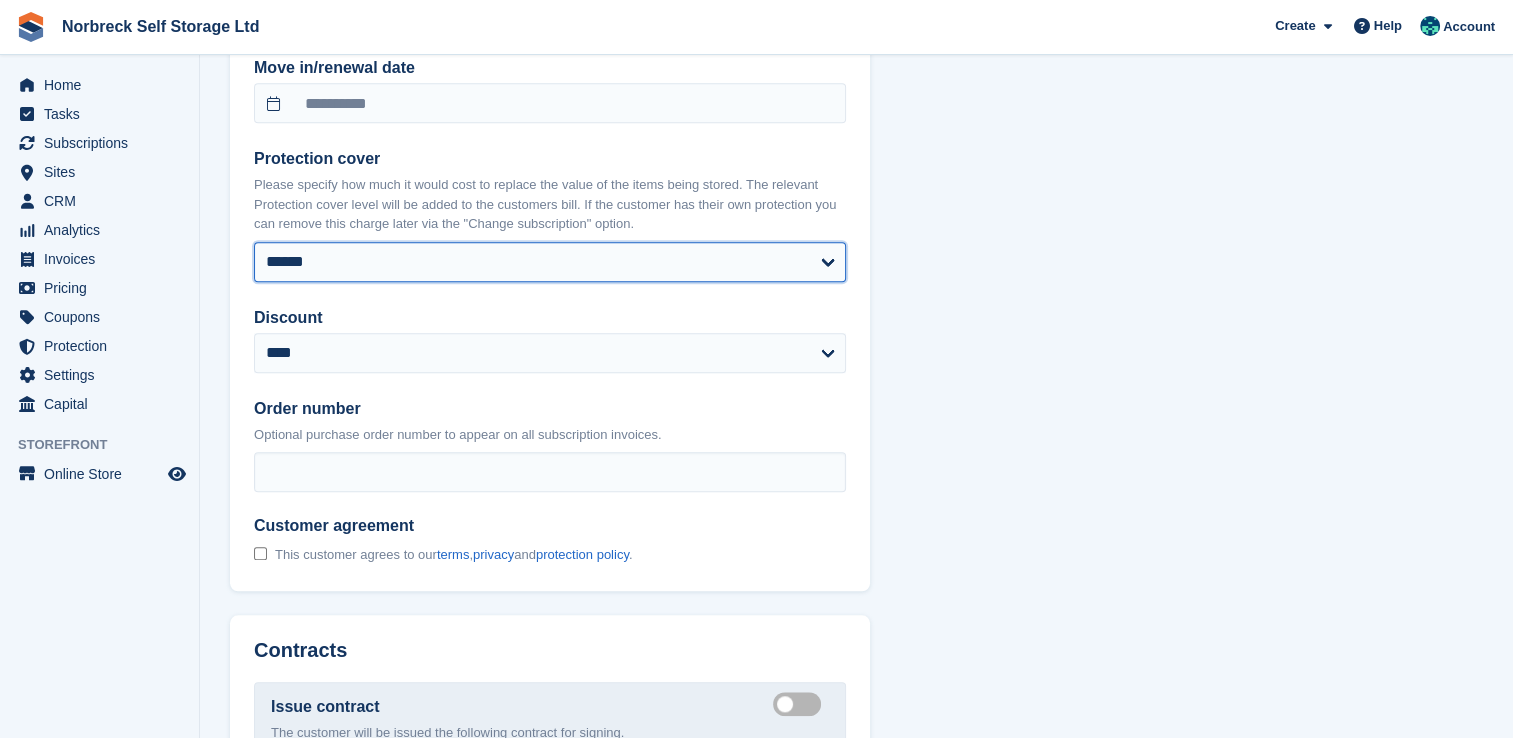 select on "******" 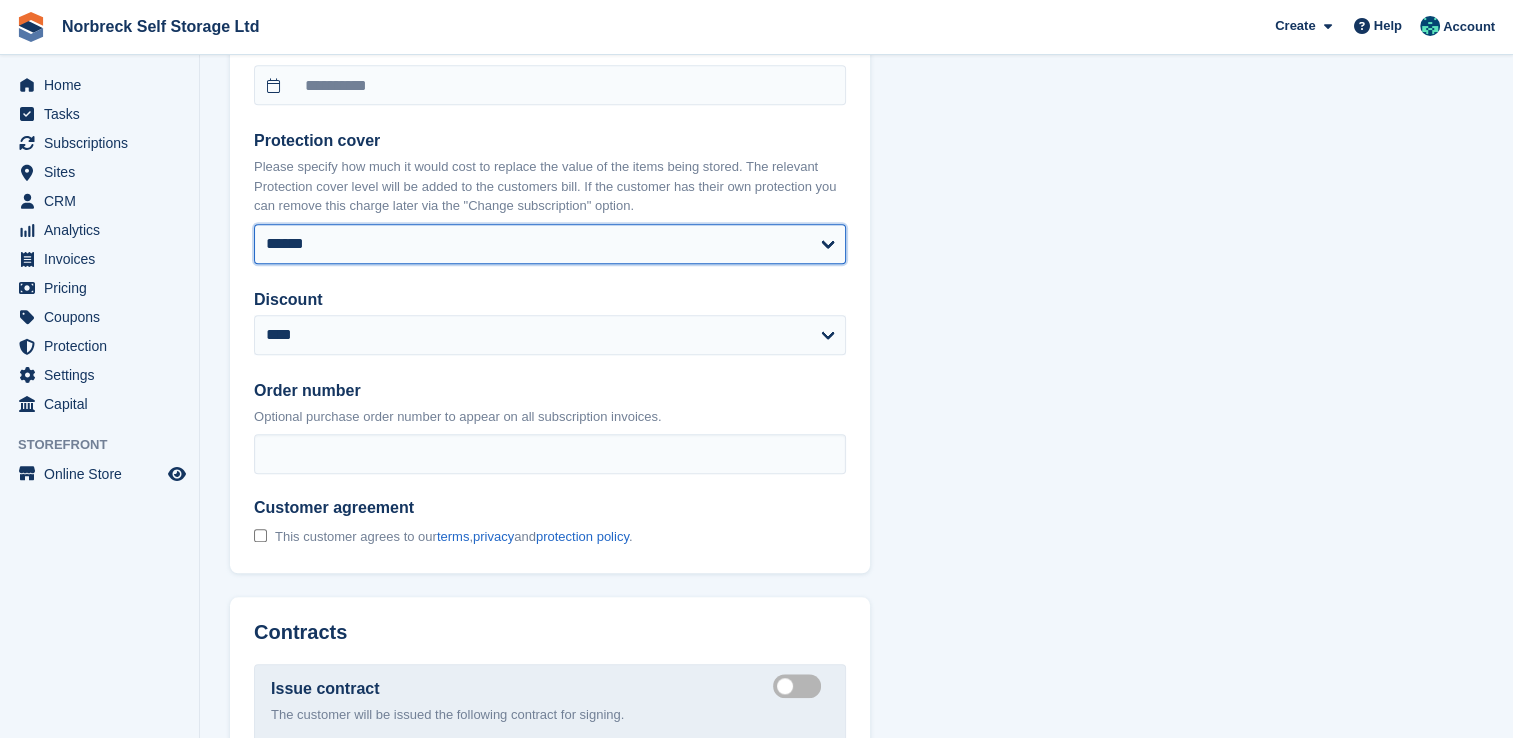 scroll, scrollTop: 1800, scrollLeft: 0, axis: vertical 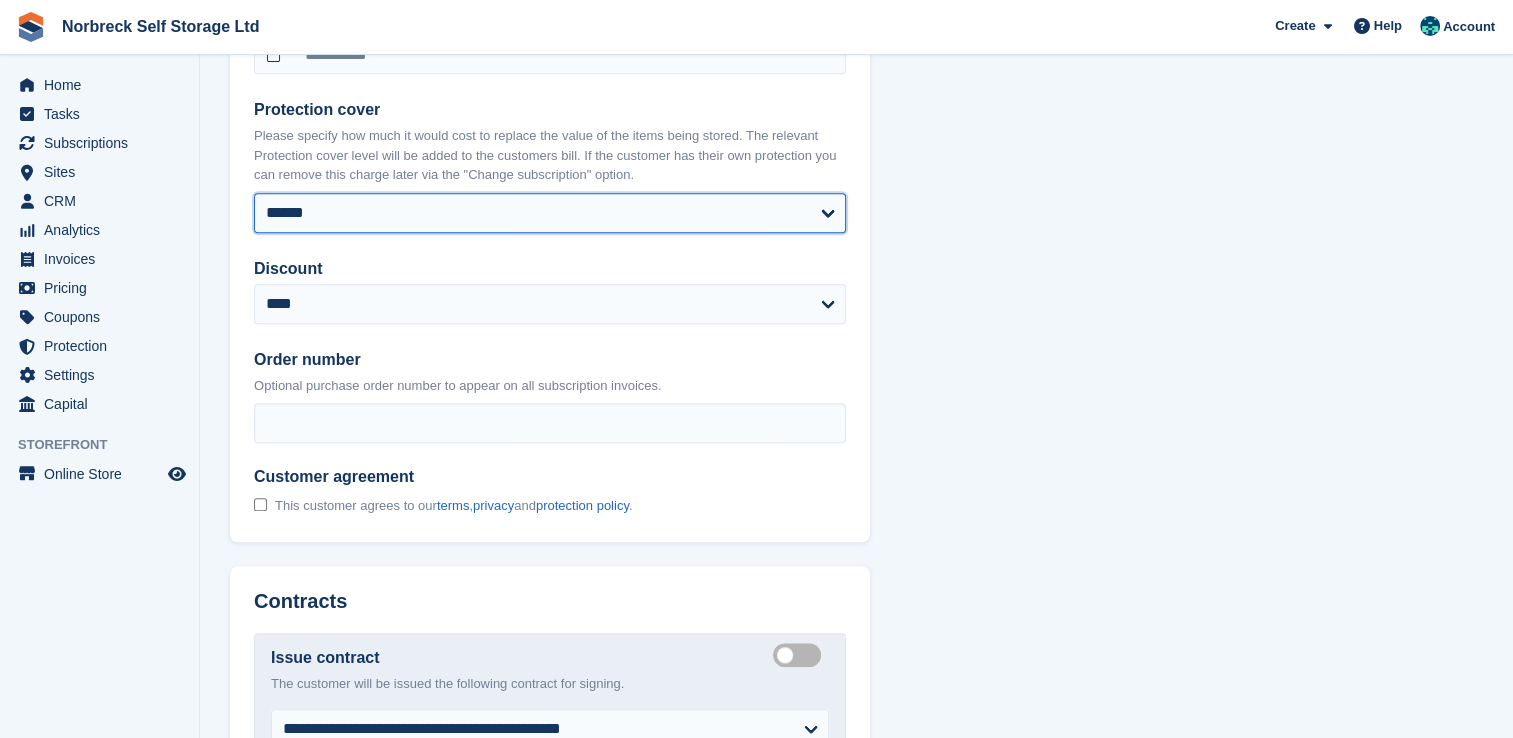 click on "****
******
******
******
******
*******
*******
*******" at bounding box center (550, 213) 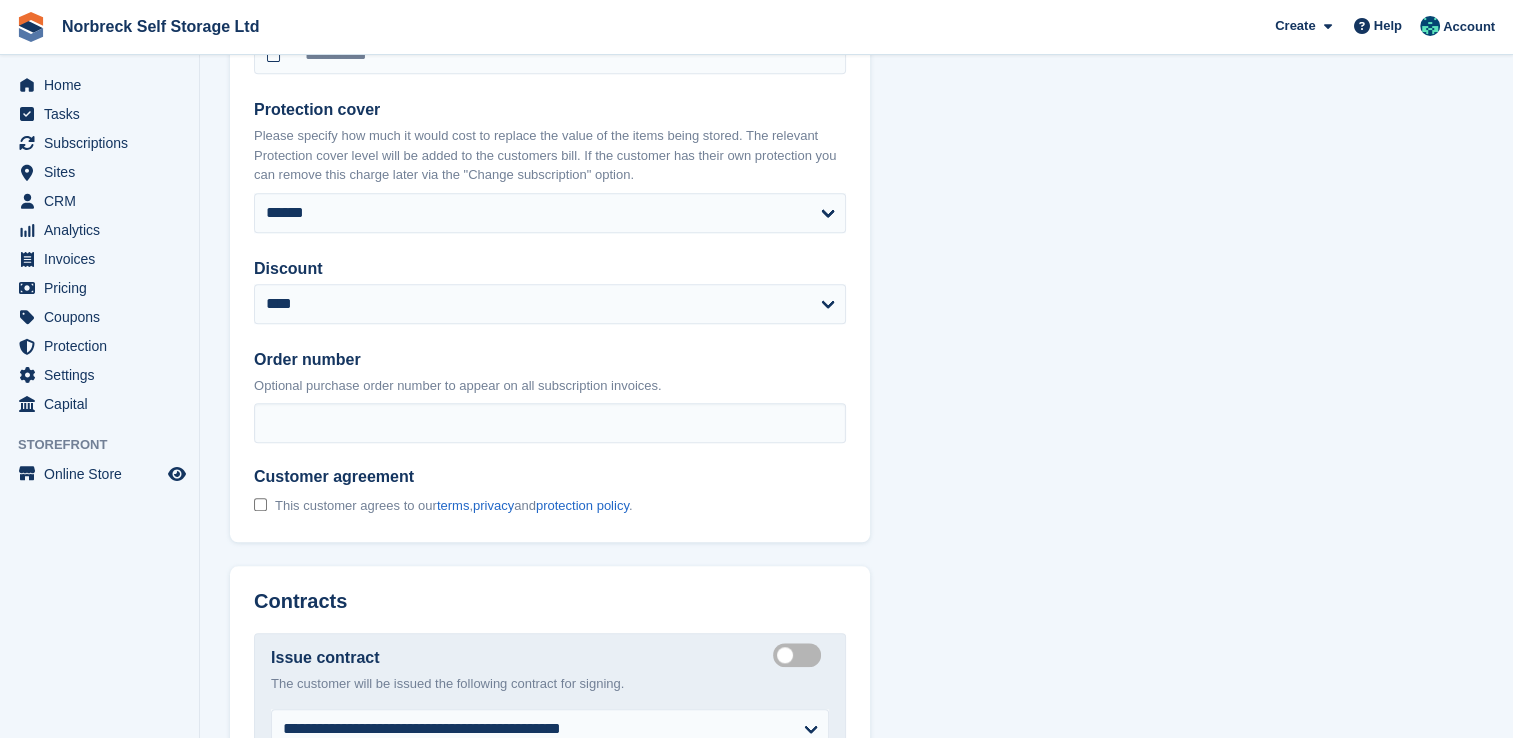 click on "**********" at bounding box center [550, 175] 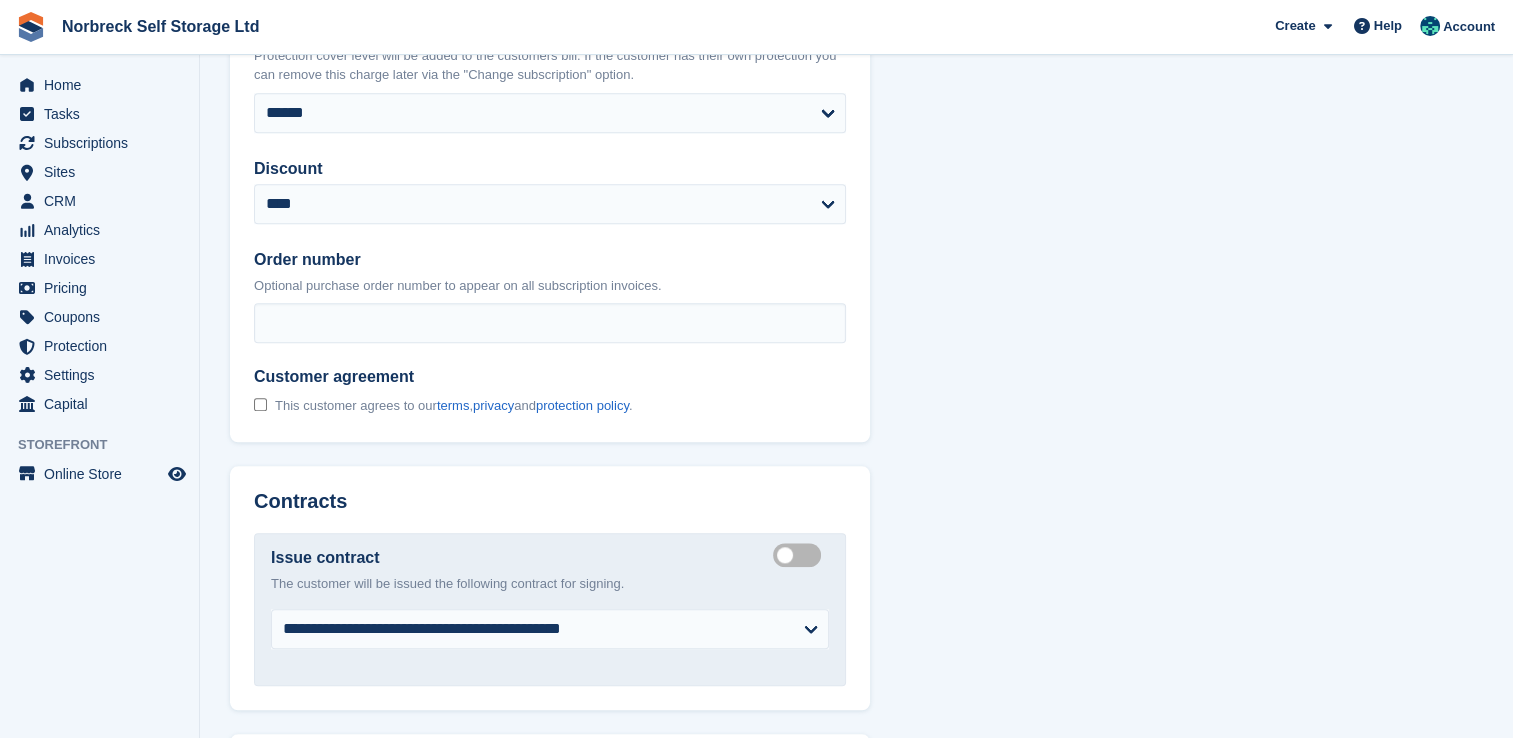 scroll, scrollTop: 1900, scrollLeft: 0, axis: vertical 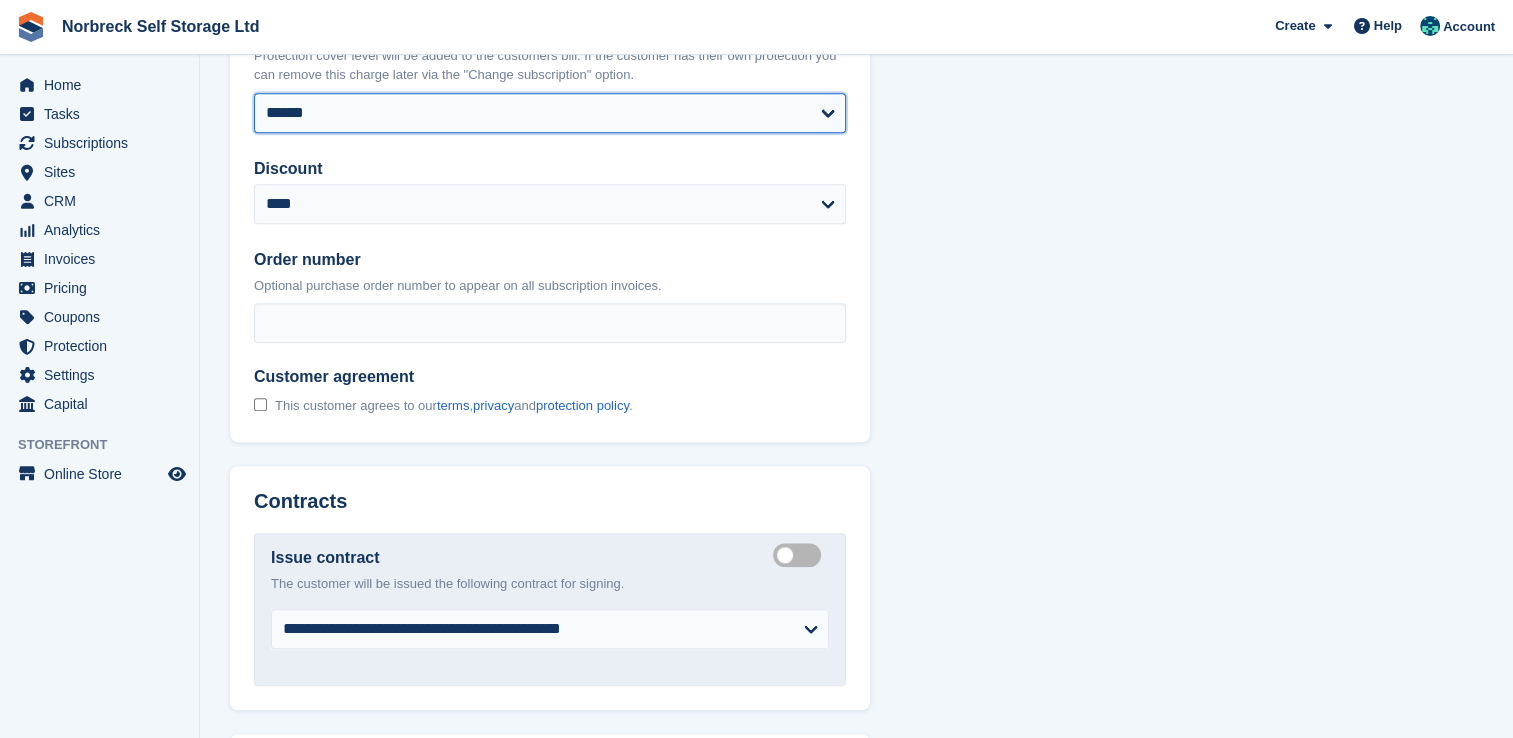 click on "****
******
******
******
******
*******
*******
*******" at bounding box center (550, 113) 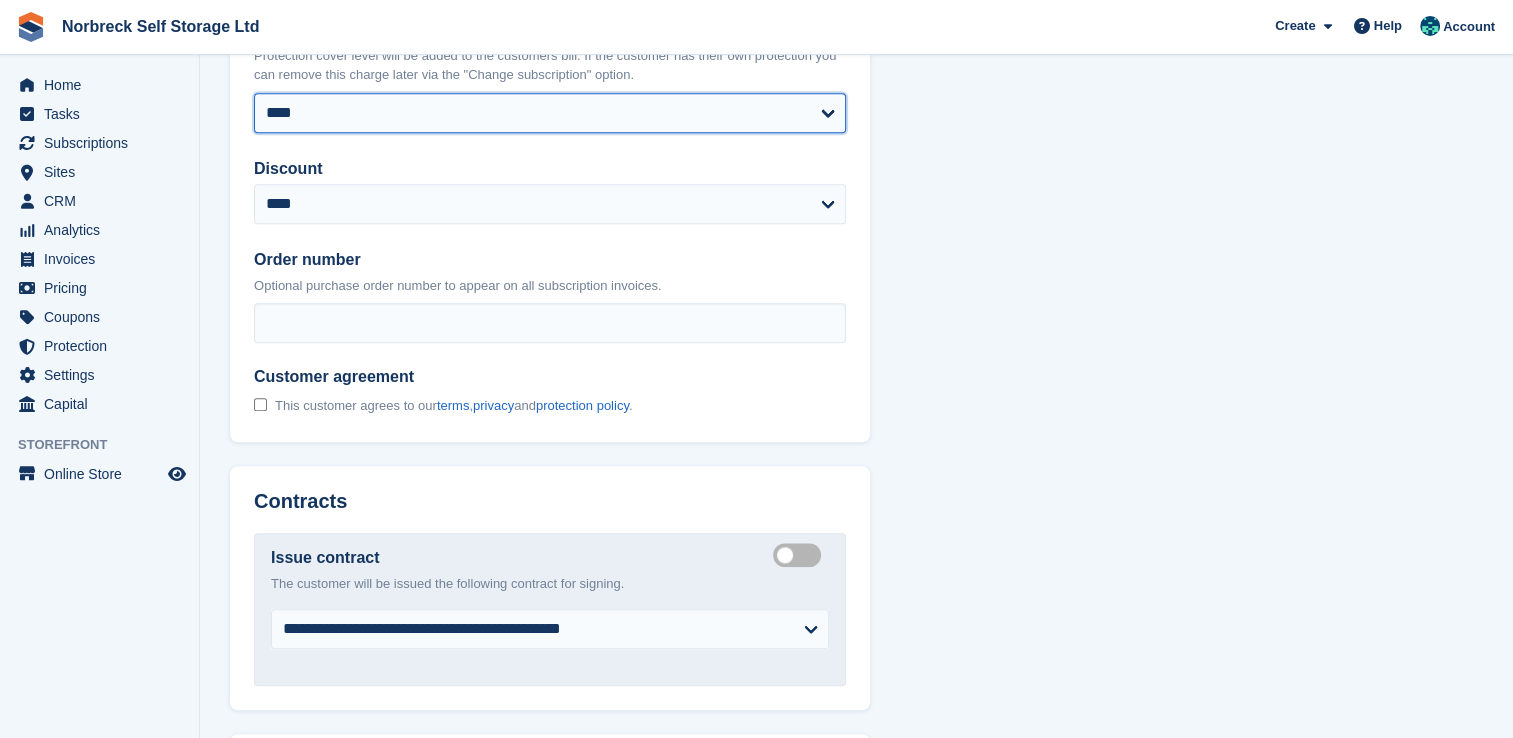 click on "****
******
******
******
******
*******
*******
*******" at bounding box center (550, 113) 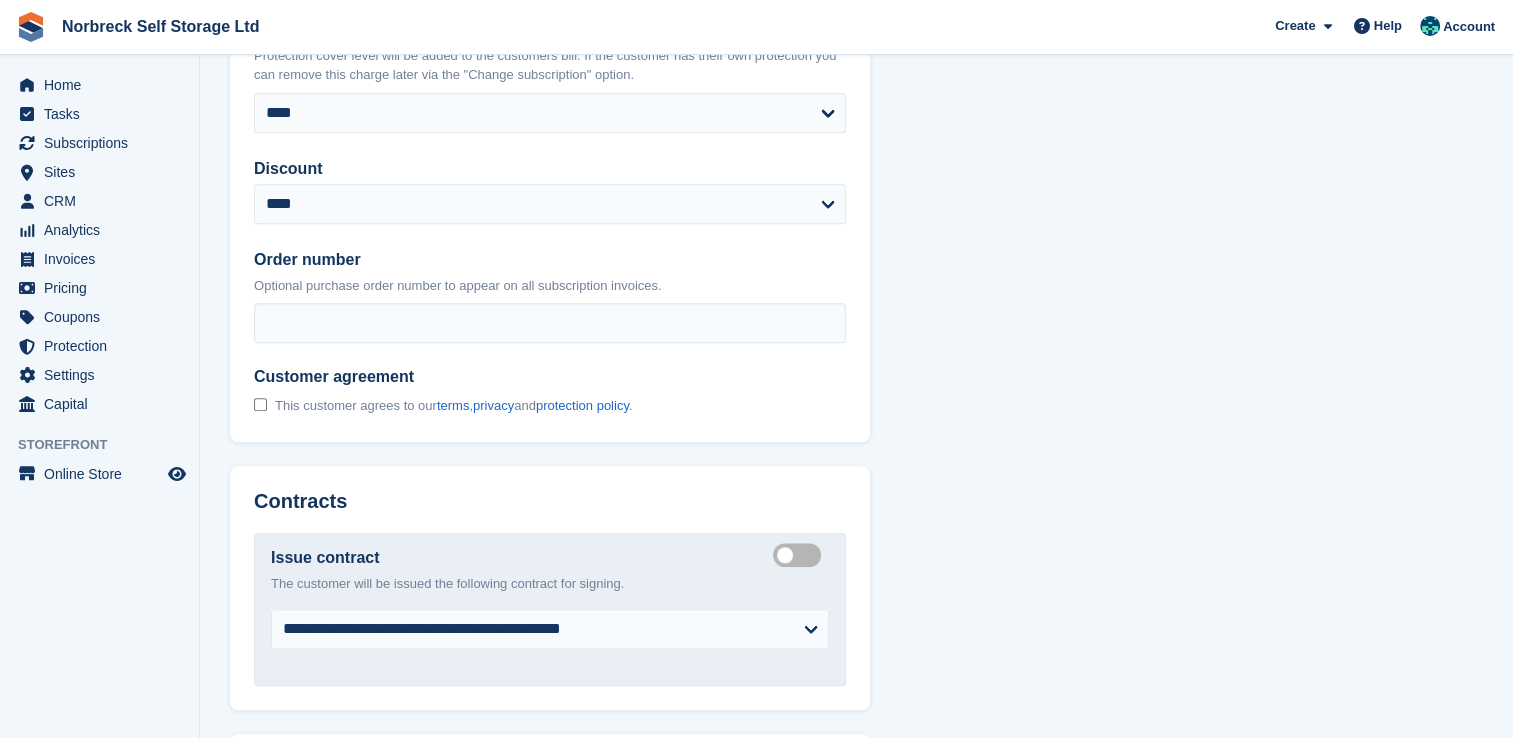 click on "**********" at bounding box center (550, 75) 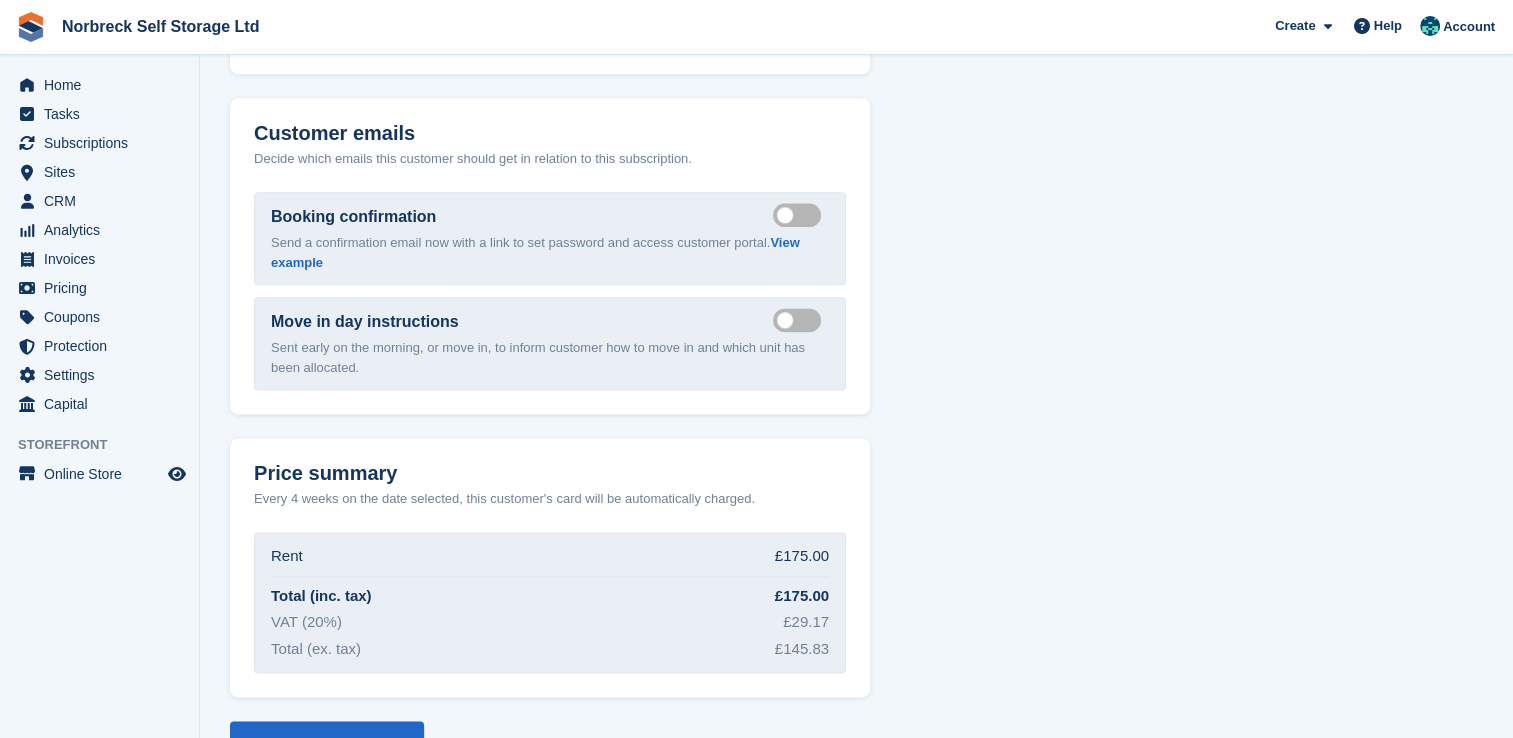 scroll, scrollTop: 2597, scrollLeft: 0, axis: vertical 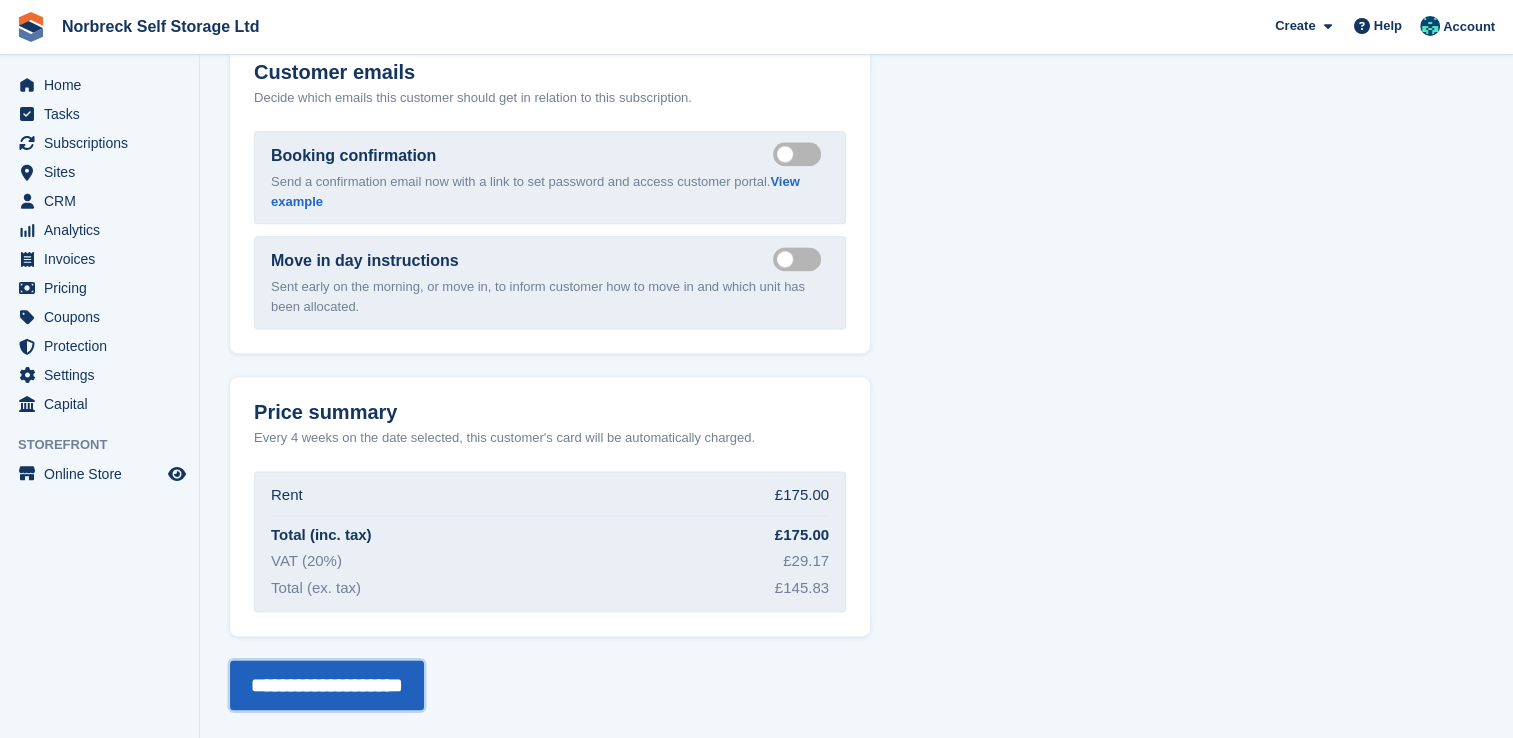 click on "**********" at bounding box center [327, 685] 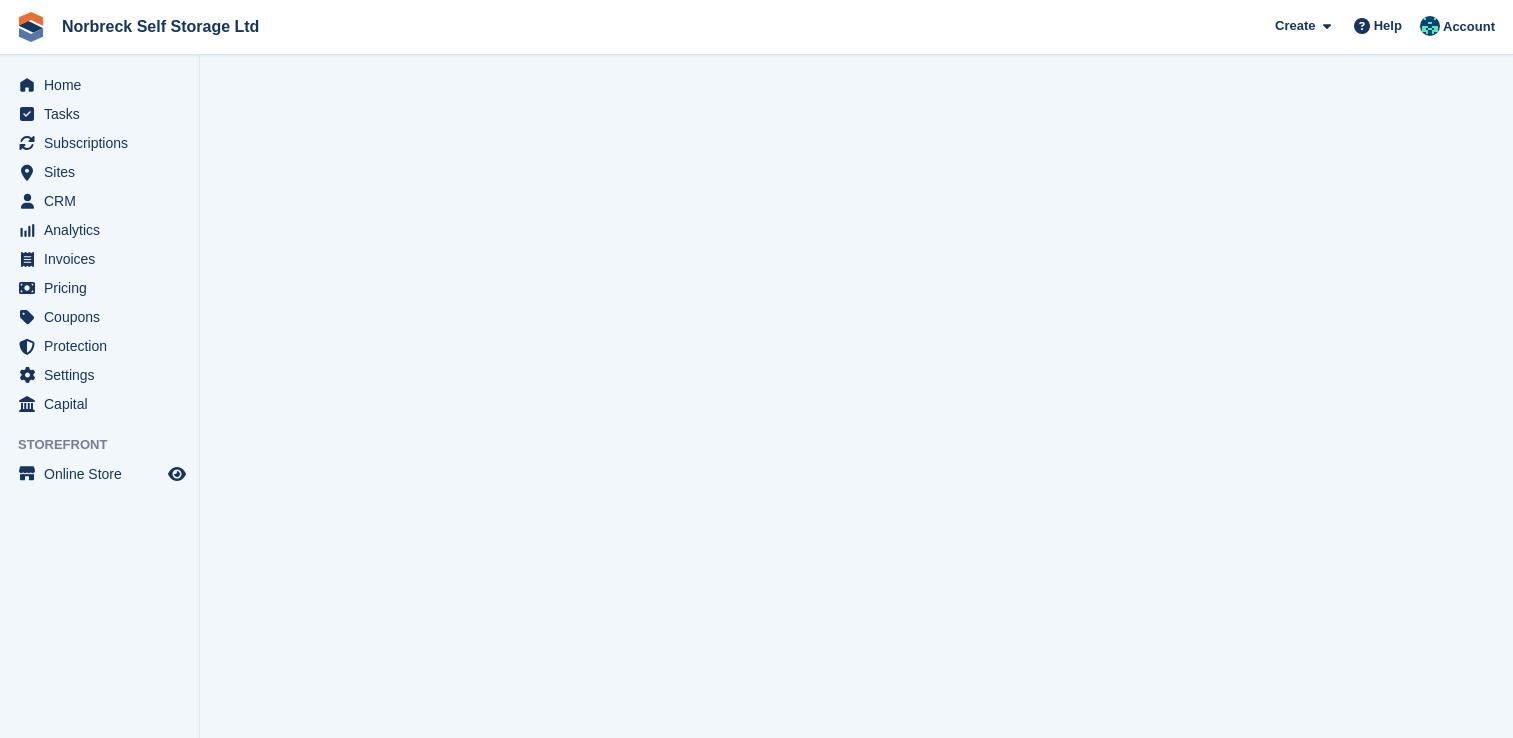 scroll, scrollTop: 0, scrollLeft: 0, axis: both 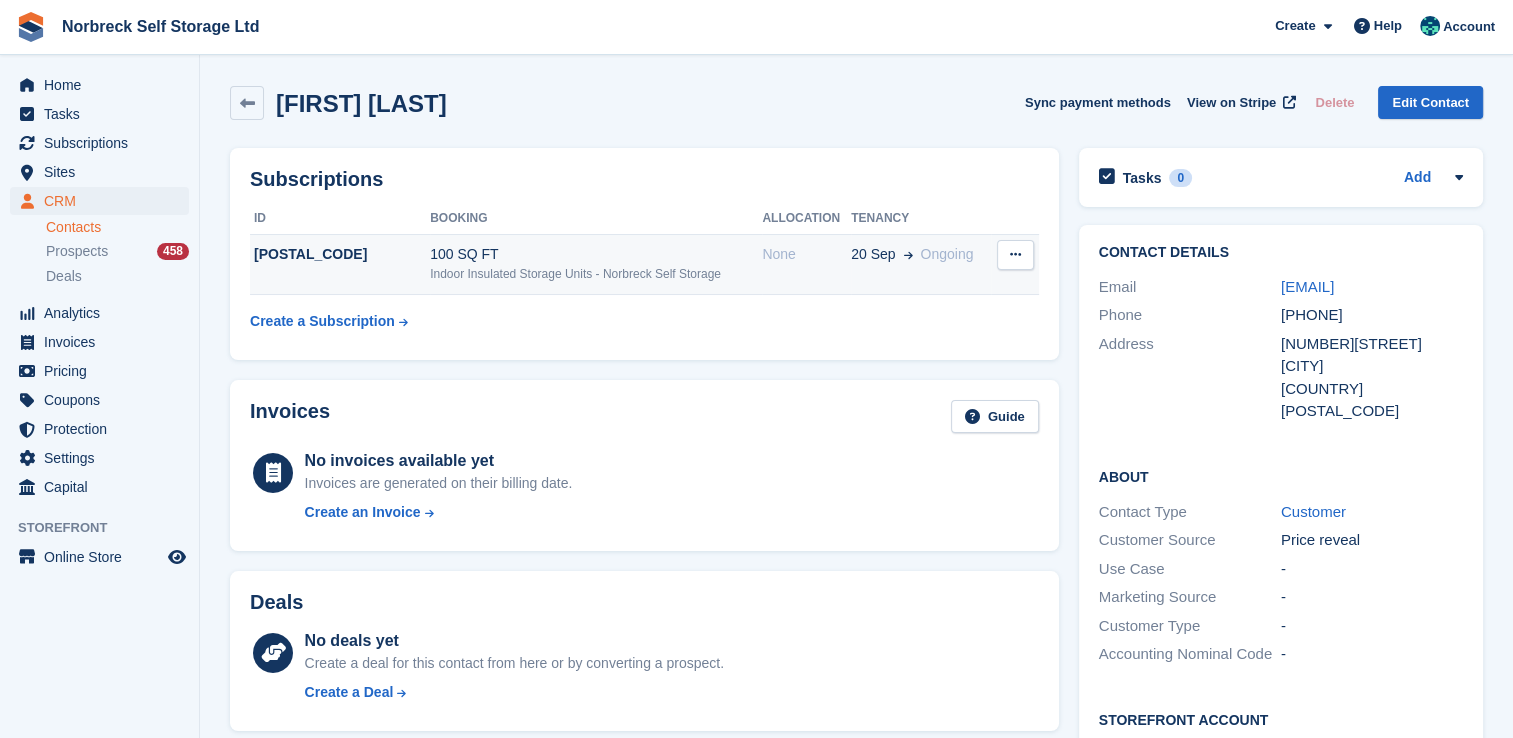 click on "None" at bounding box center (806, 264) 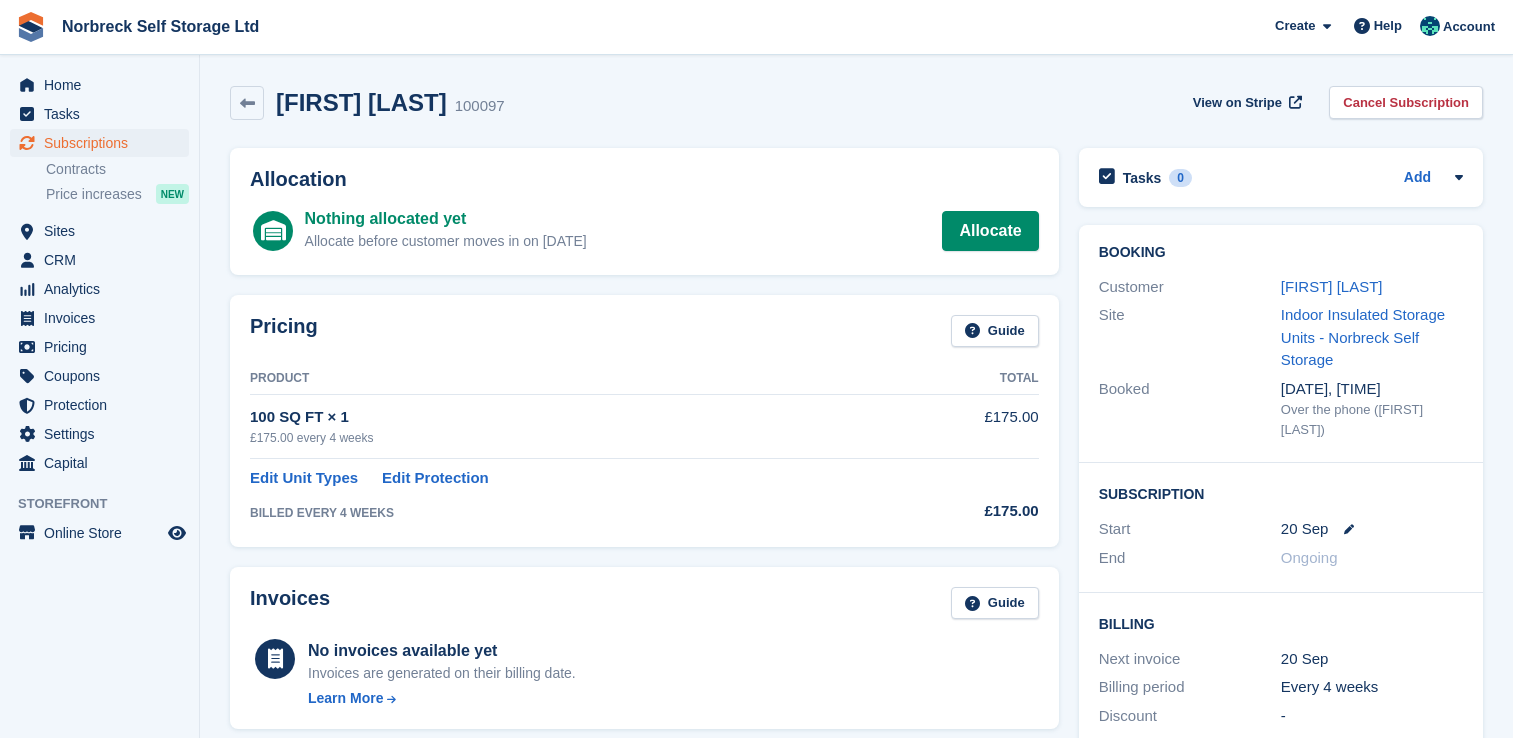 scroll, scrollTop: 0, scrollLeft: 0, axis: both 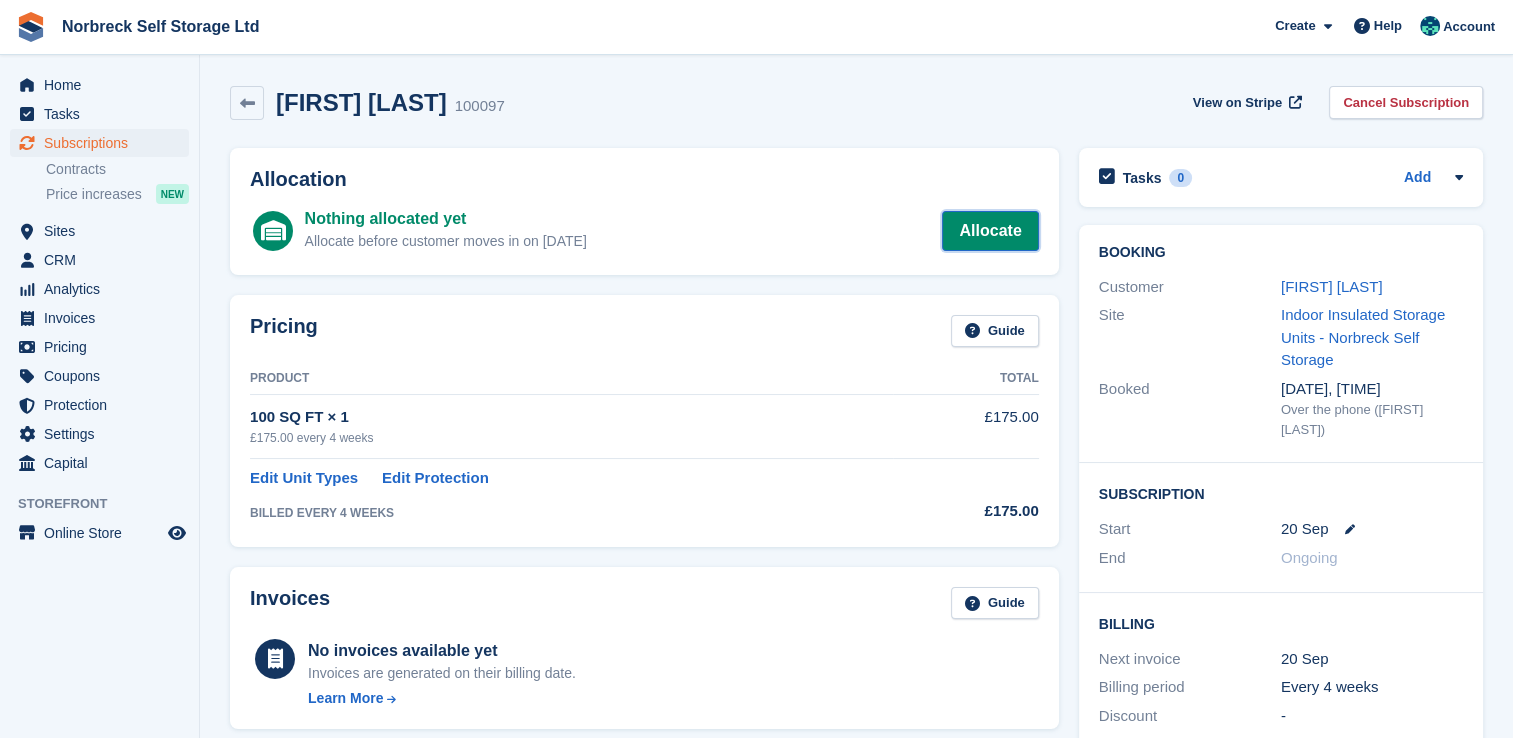 click on "Allocate" at bounding box center (990, 231) 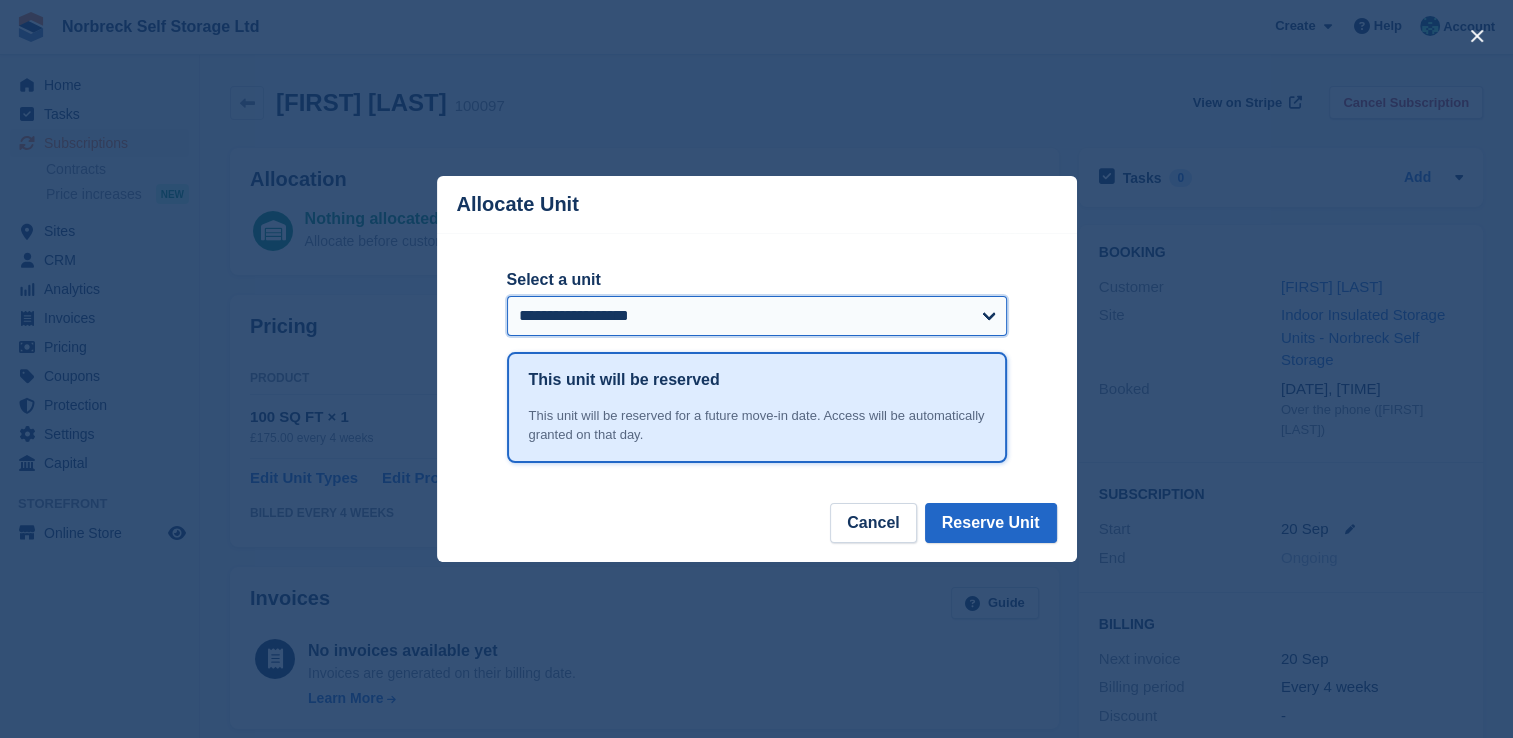 click on "**********" at bounding box center (757, 316) 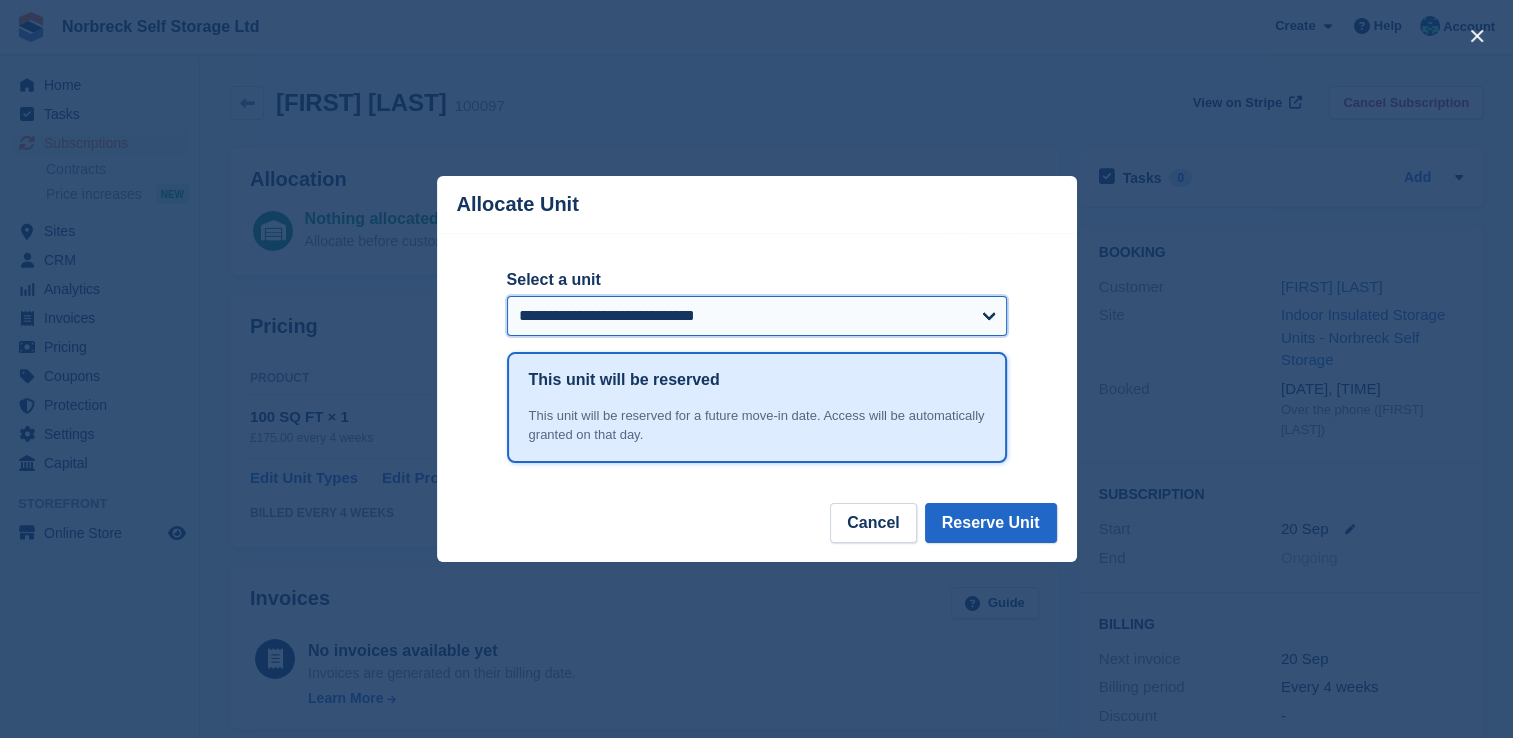 click on "**********" at bounding box center [757, 316] 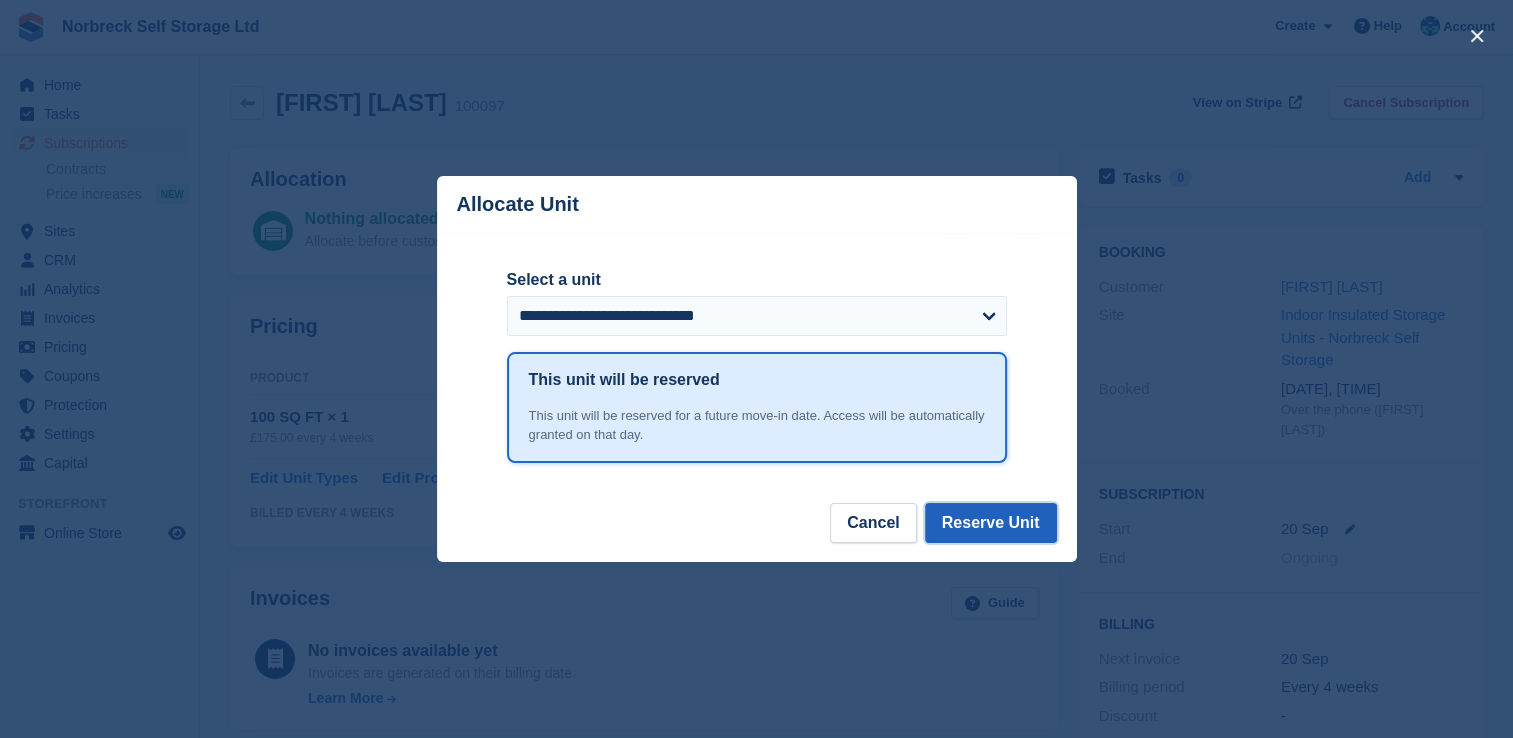 click on "Reserve Unit" at bounding box center (991, 523) 